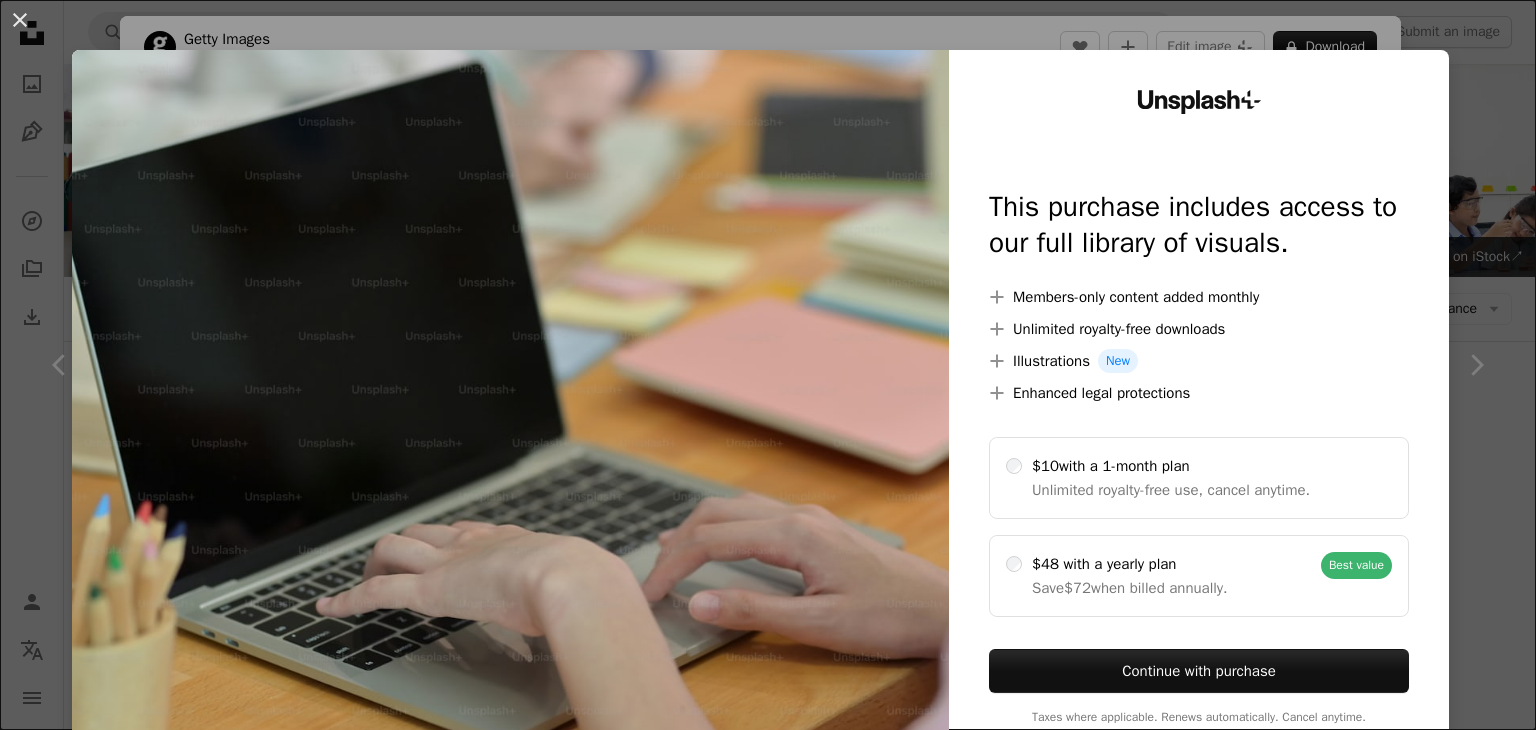 scroll, scrollTop: 2900, scrollLeft: 0, axis: vertical 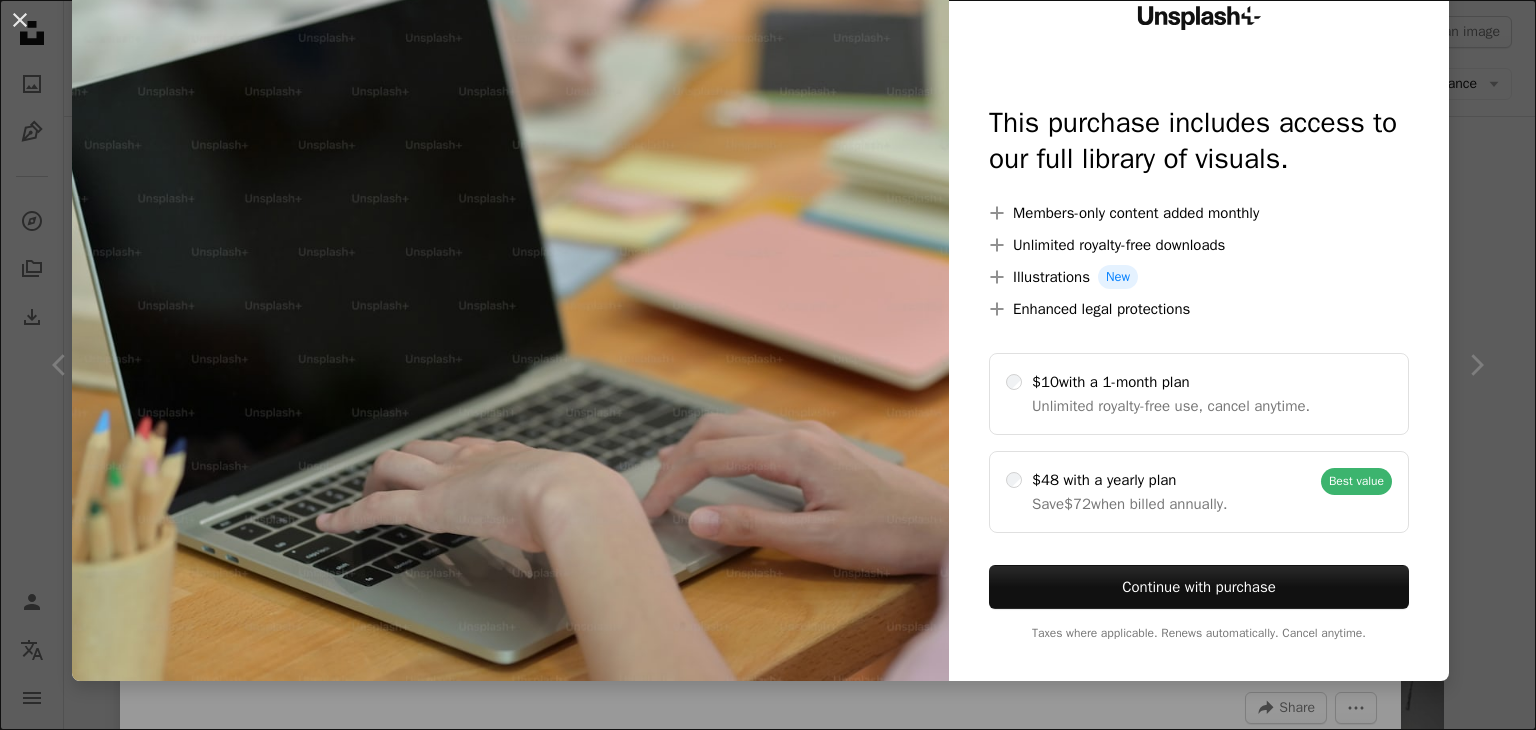 click at bounding box center (510, 323) 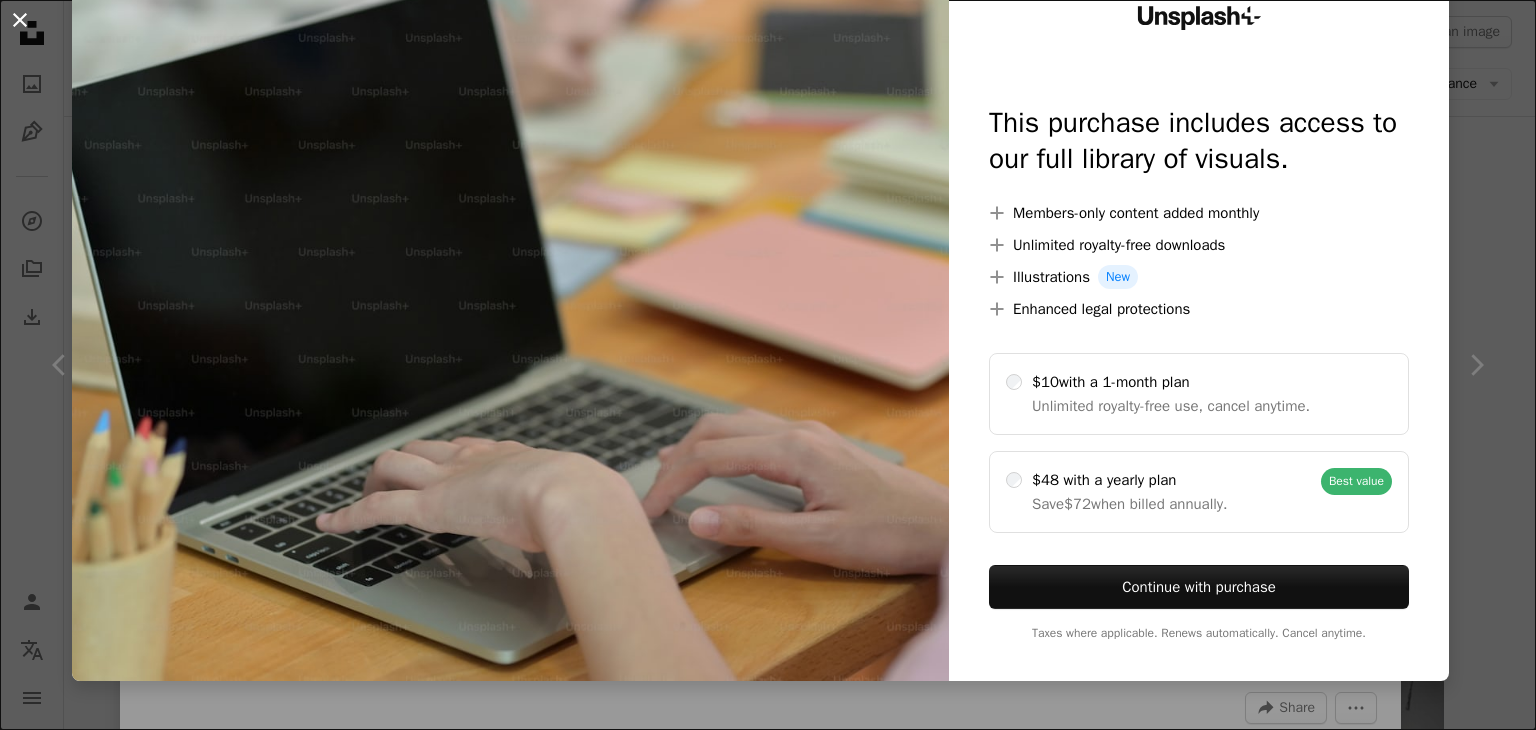 click on "An X shape" at bounding box center [20, 20] 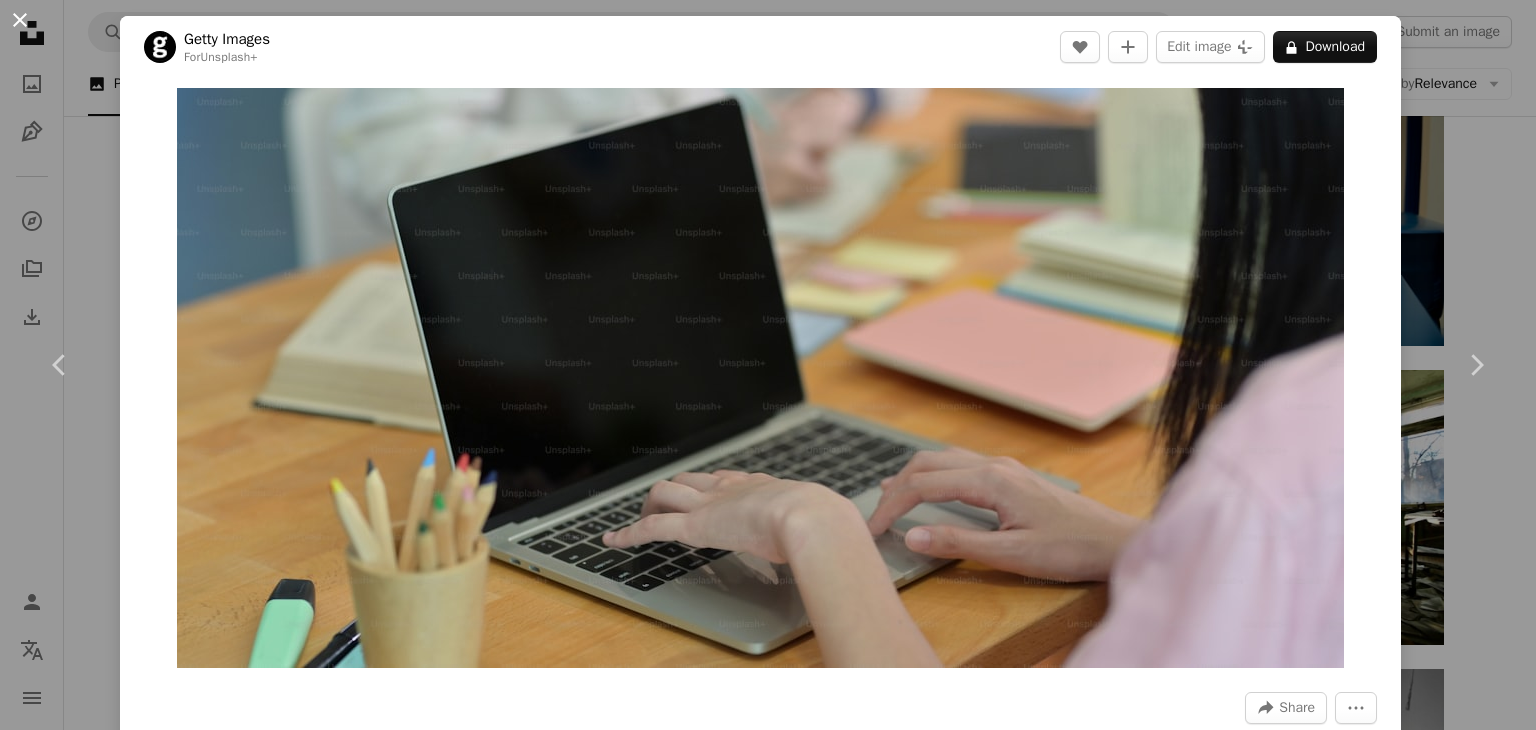 click on "An X shape" at bounding box center [20, 20] 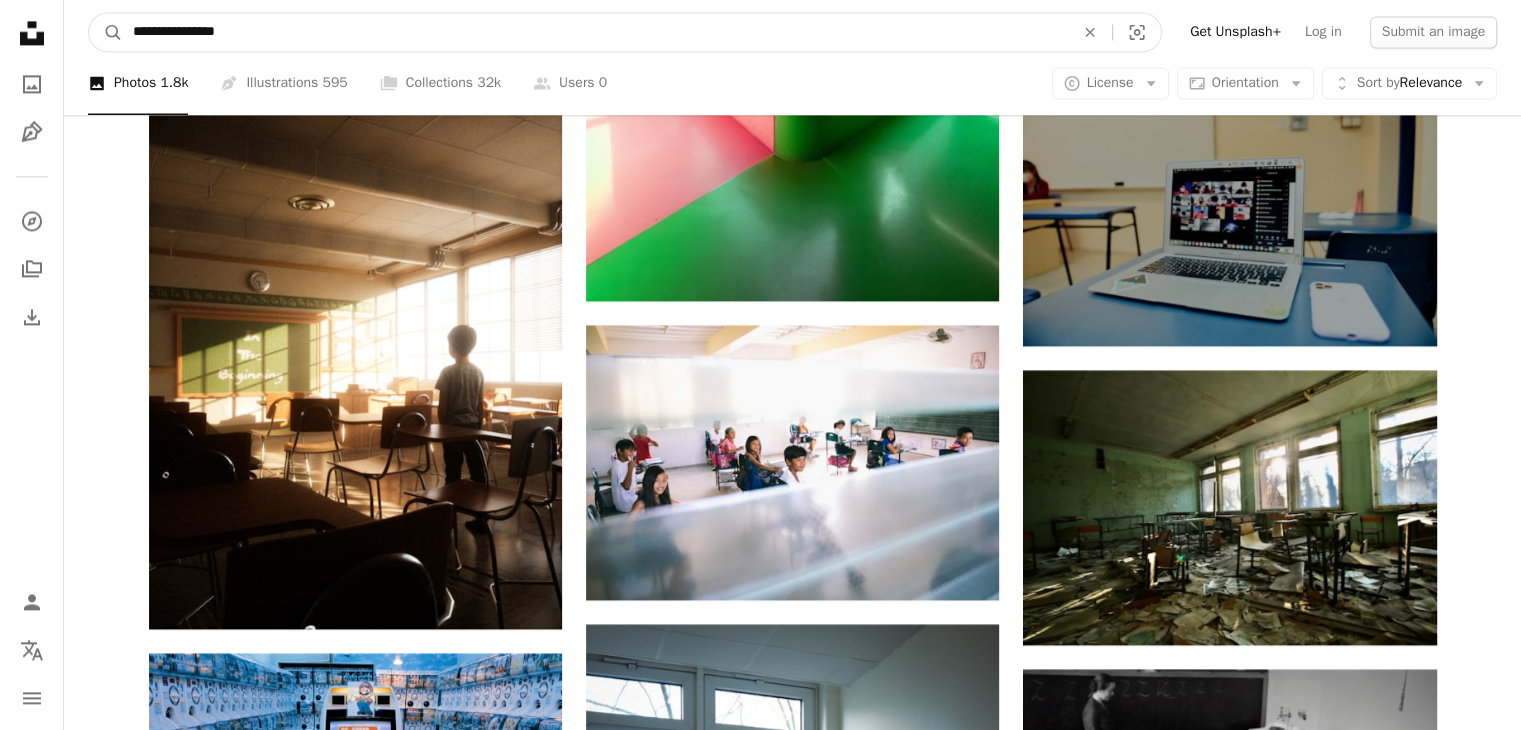 click on "**********" at bounding box center (595, 32) 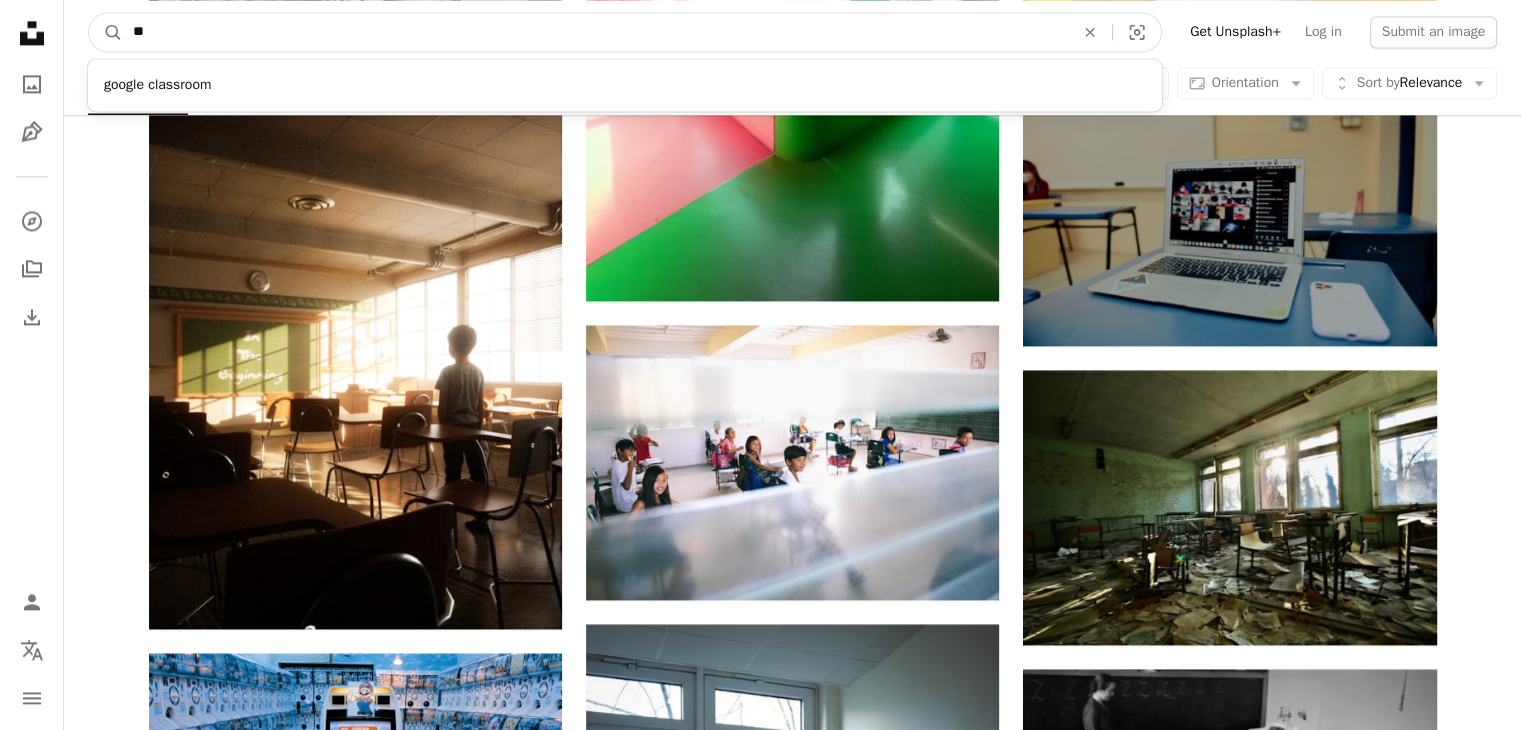 type on "*" 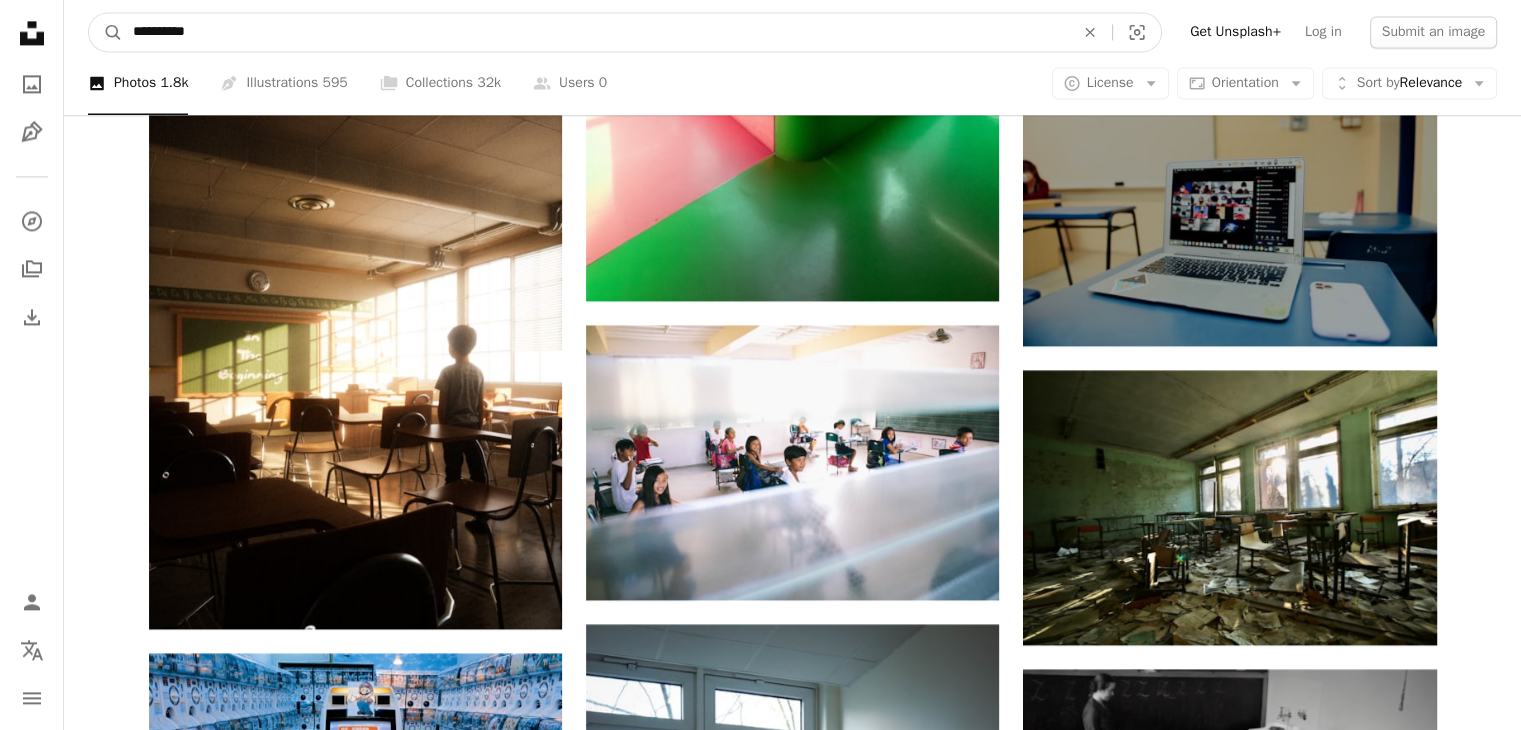 click on "*********" at bounding box center [595, 32] 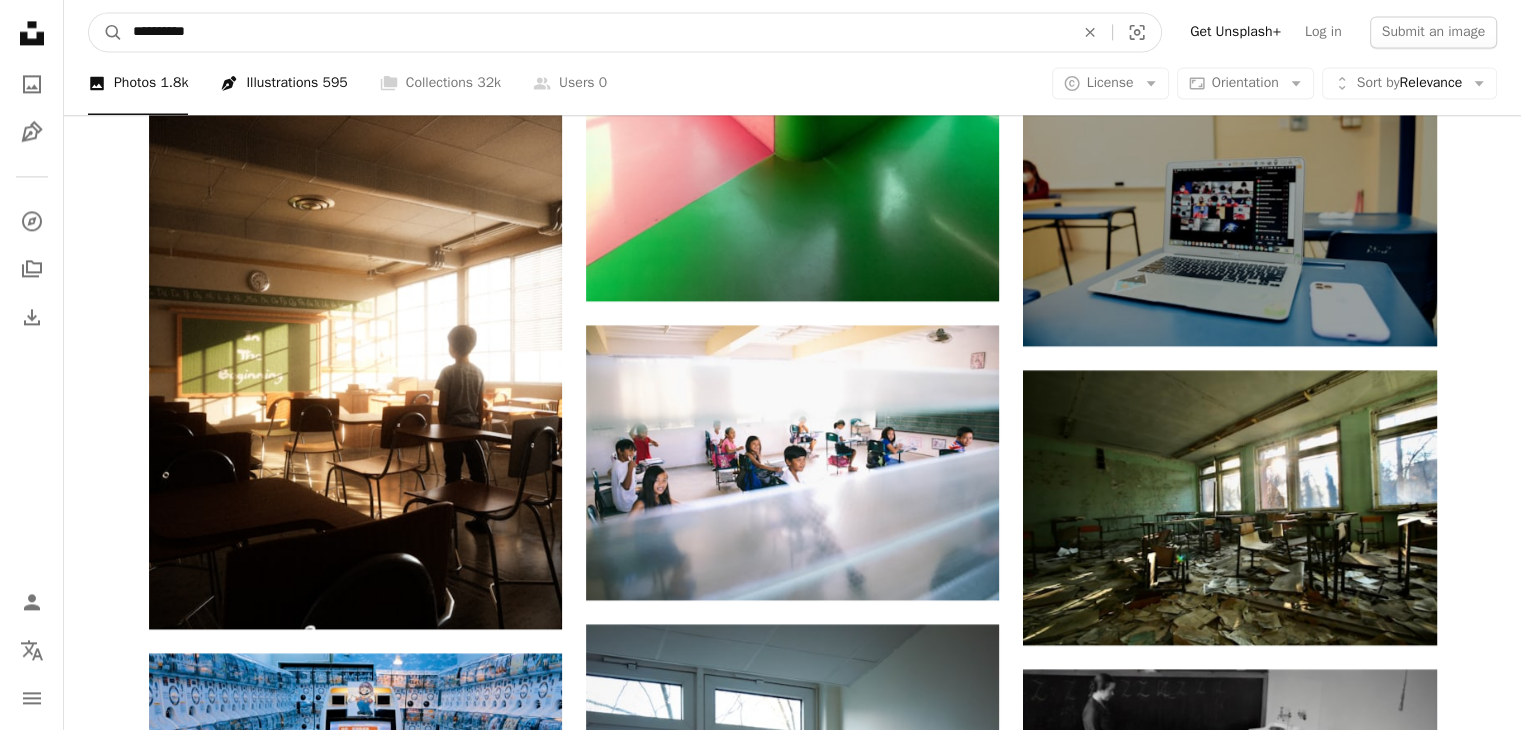 type on "*********" 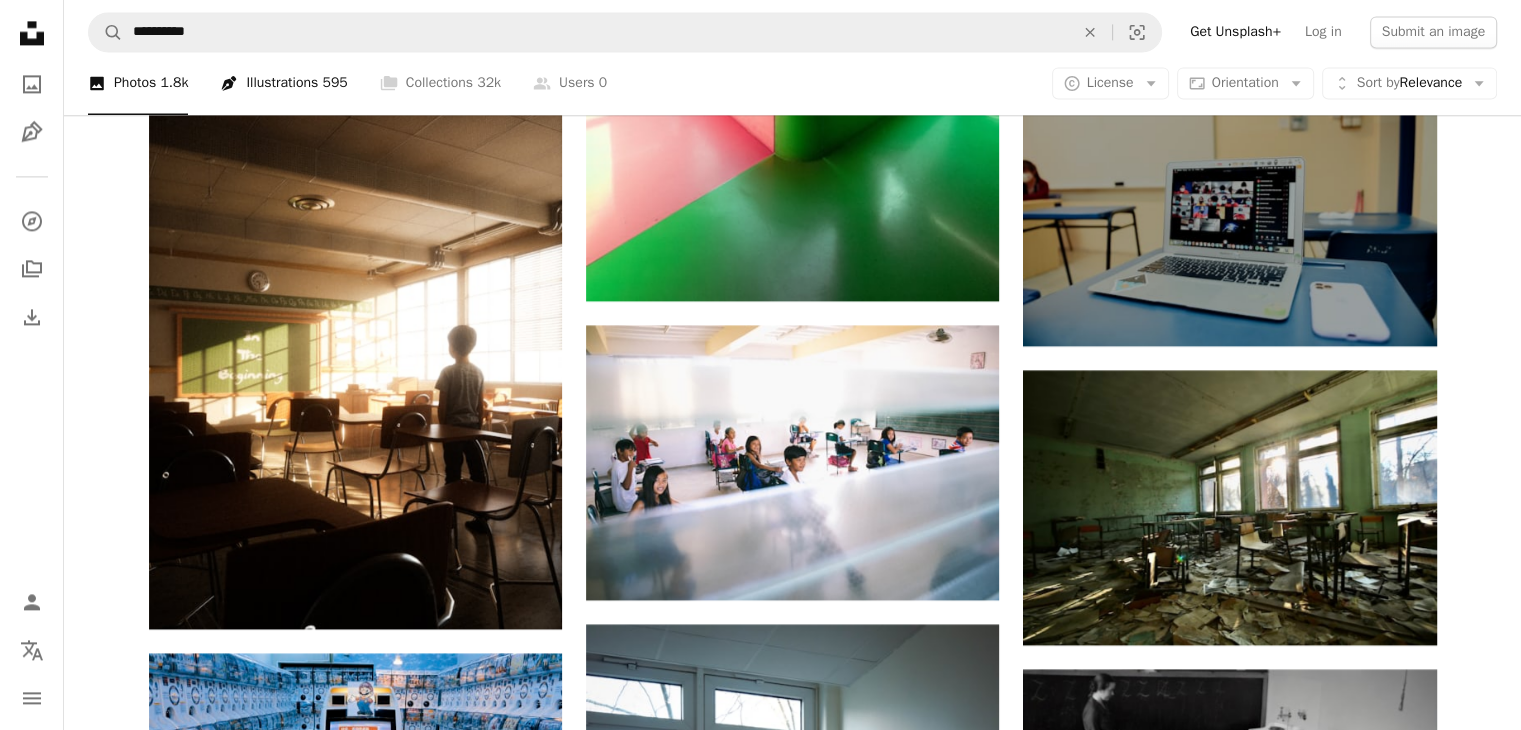click on "Pen Tool Illustrations   595" at bounding box center [283, 84] 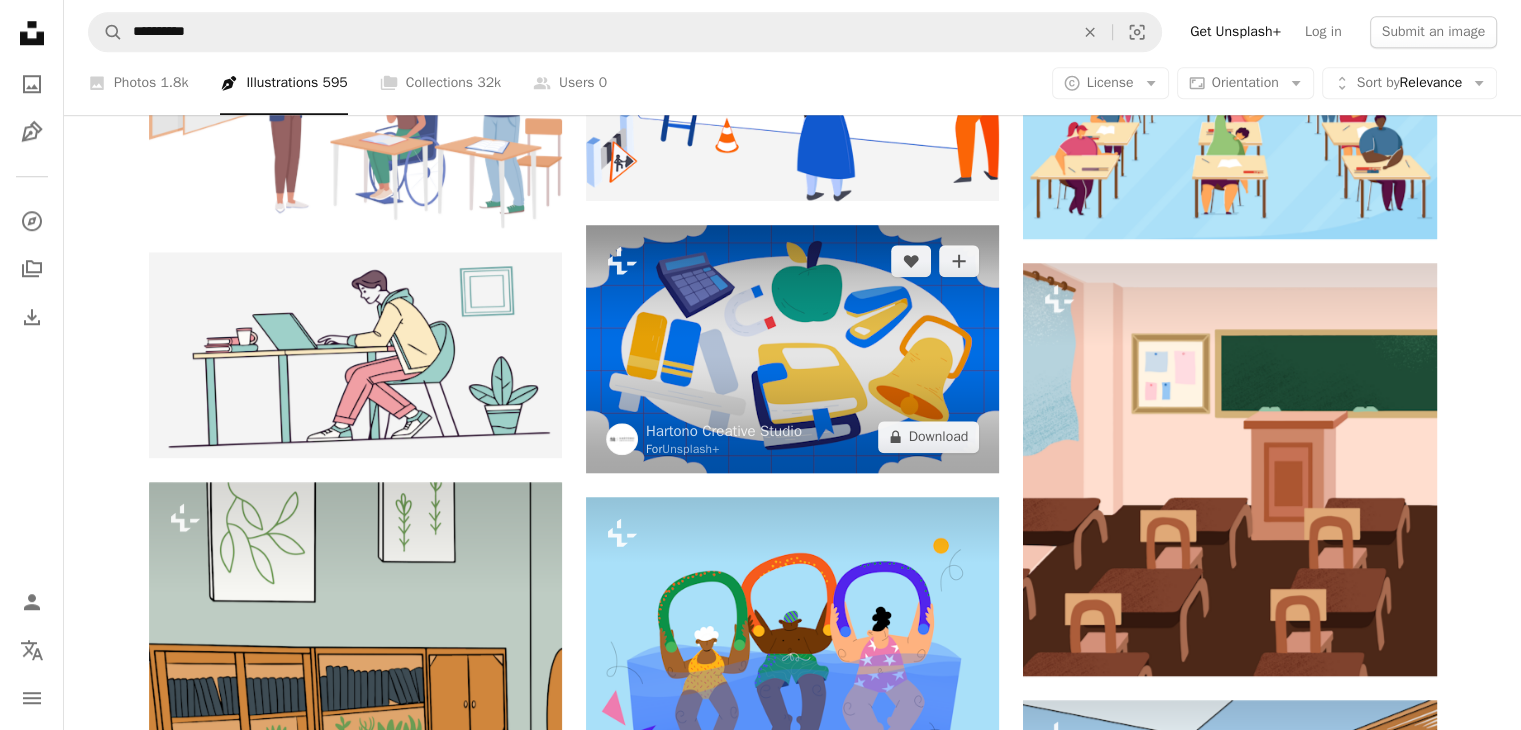 scroll, scrollTop: 1900, scrollLeft: 0, axis: vertical 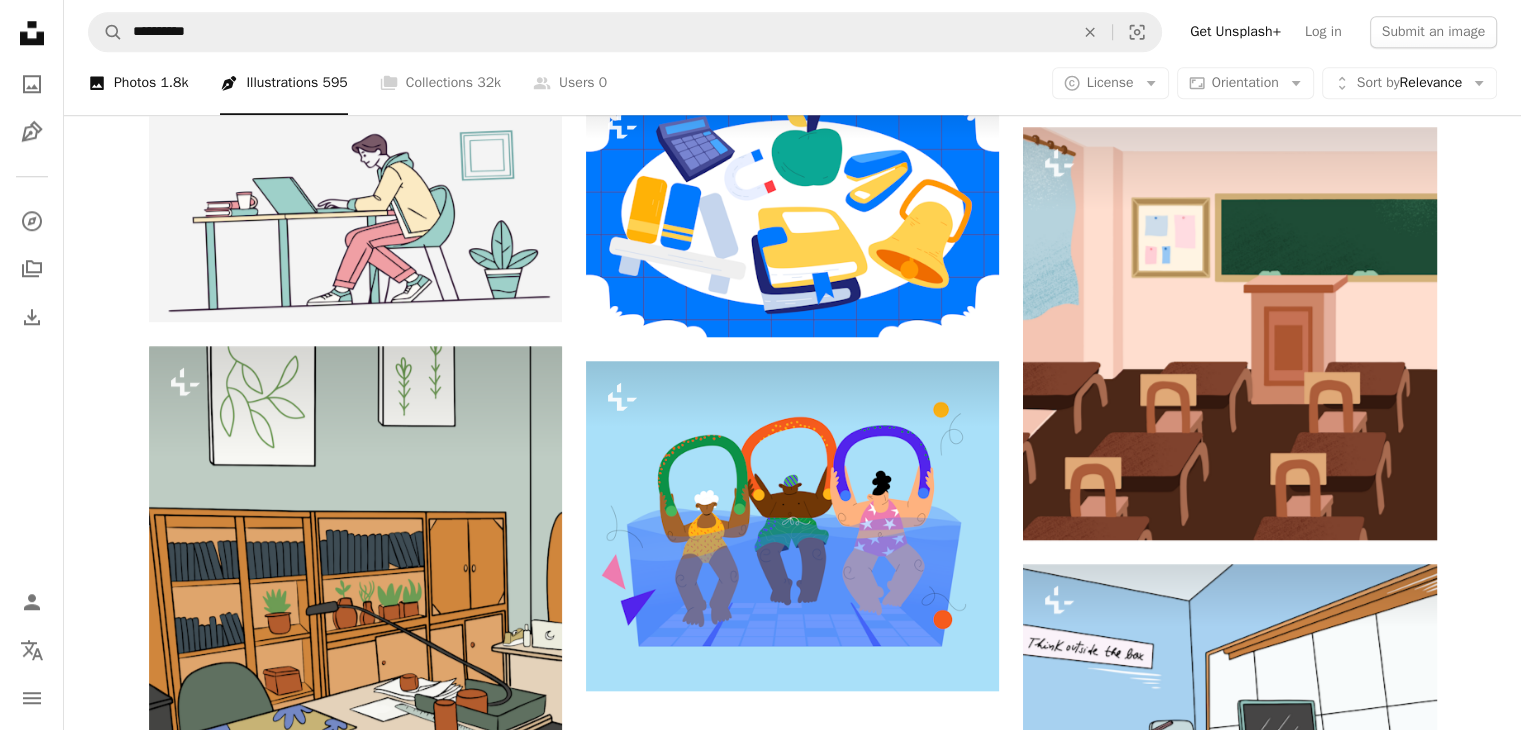 click on "1.8k" at bounding box center [174, 84] 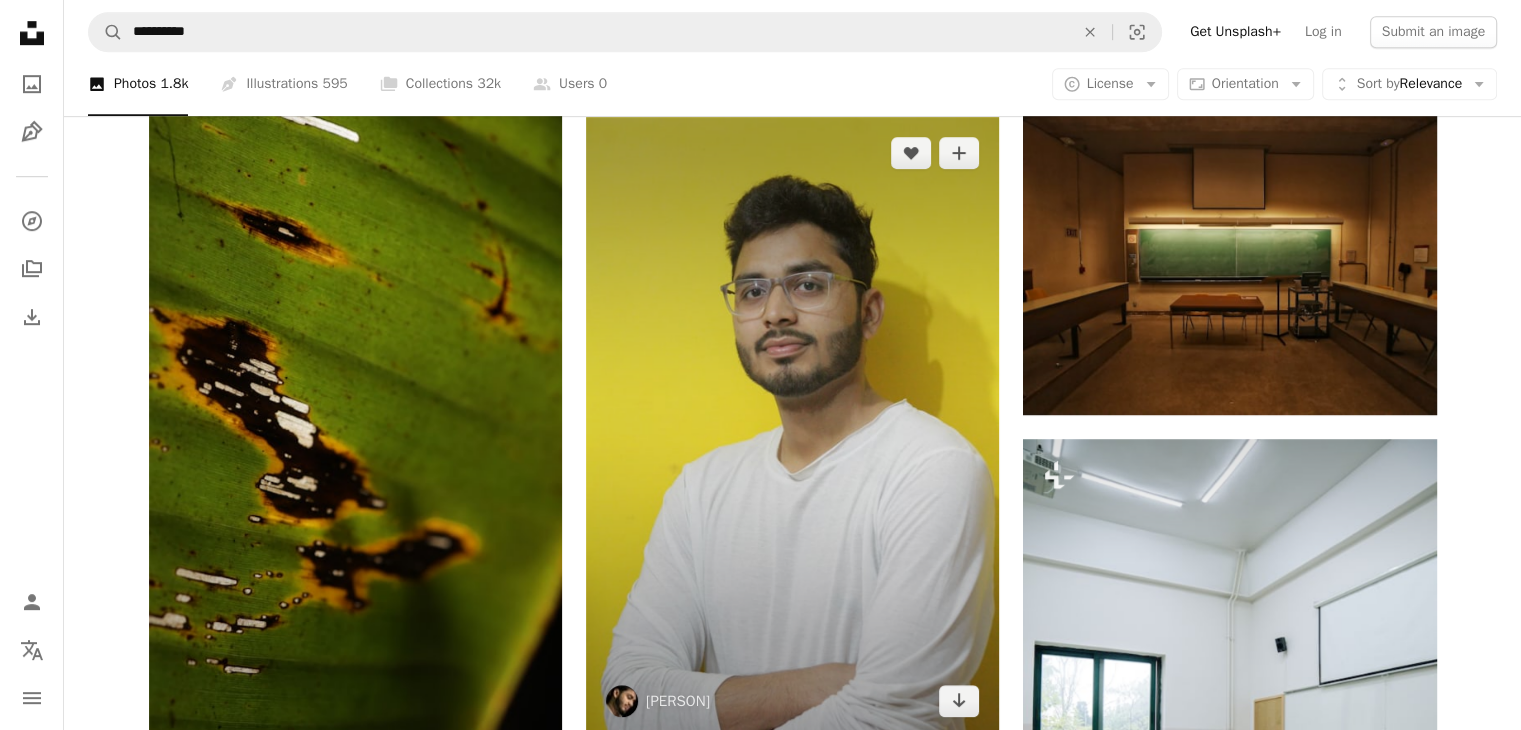 scroll, scrollTop: 1300, scrollLeft: 0, axis: vertical 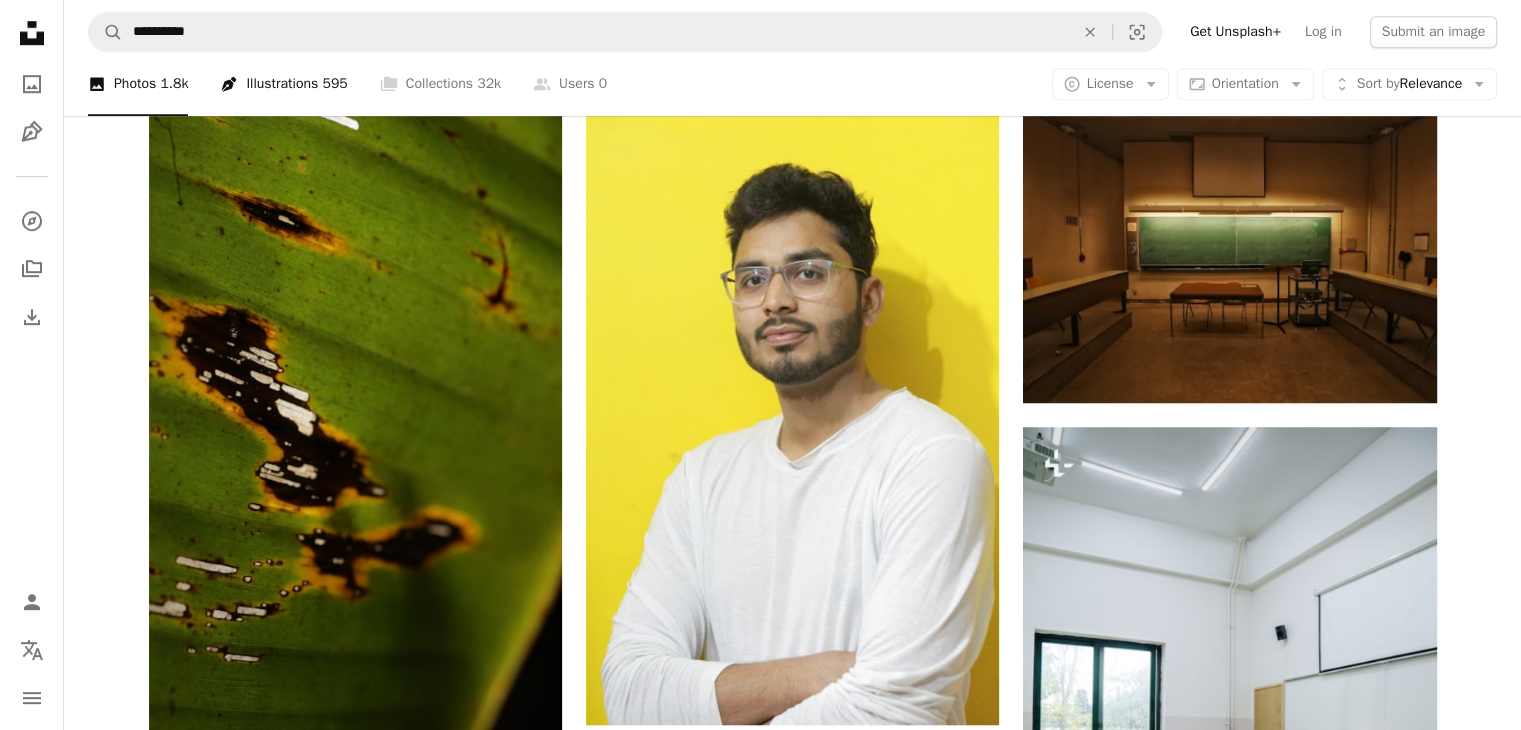 click on "Pen Tool Illustrations   595" at bounding box center (283, 84) 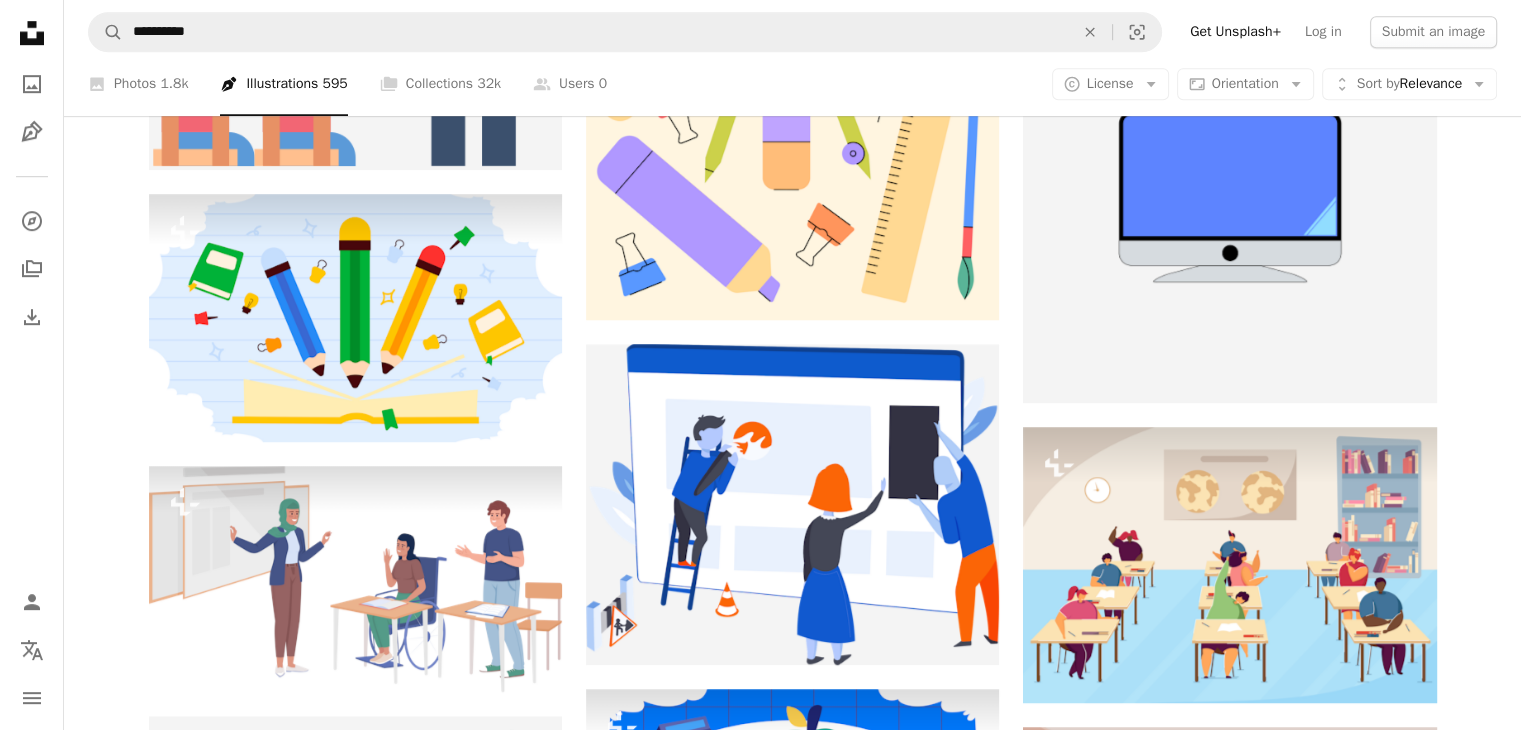 scroll, scrollTop: 0, scrollLeft: 0, axis: both 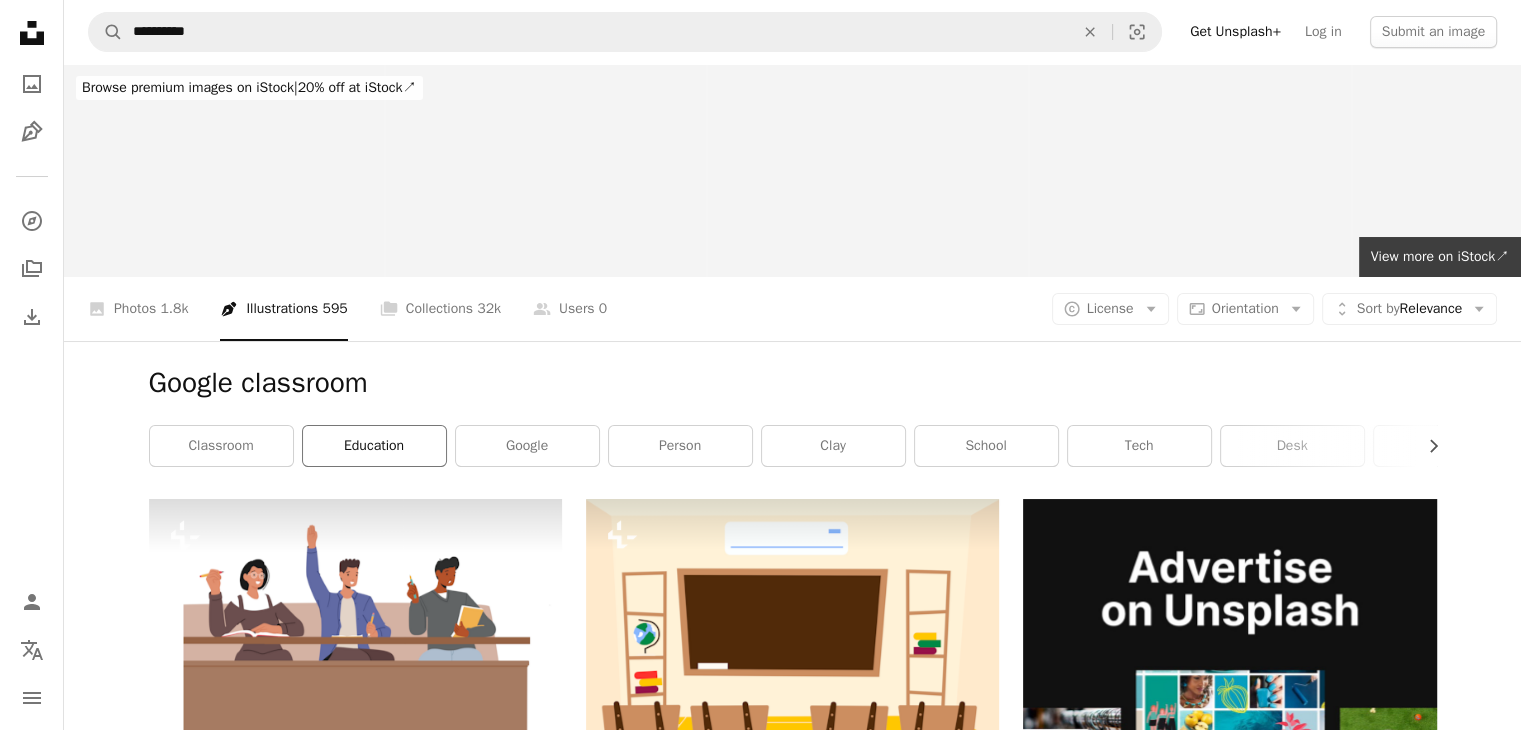 click on "education" at bounding box center (374, 446) 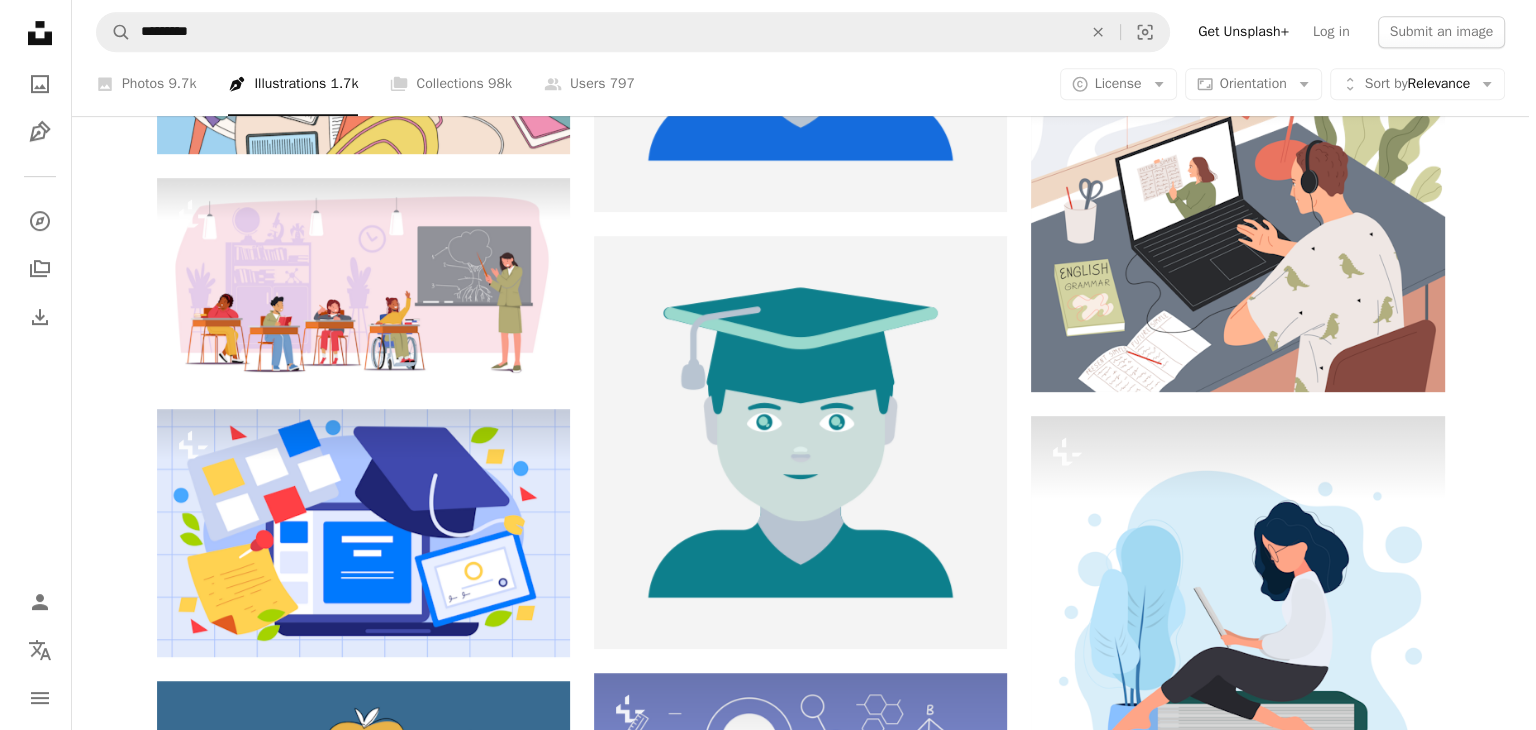 scroll, scrollTop: 1000, scrollLeft: 0, axis: vertical 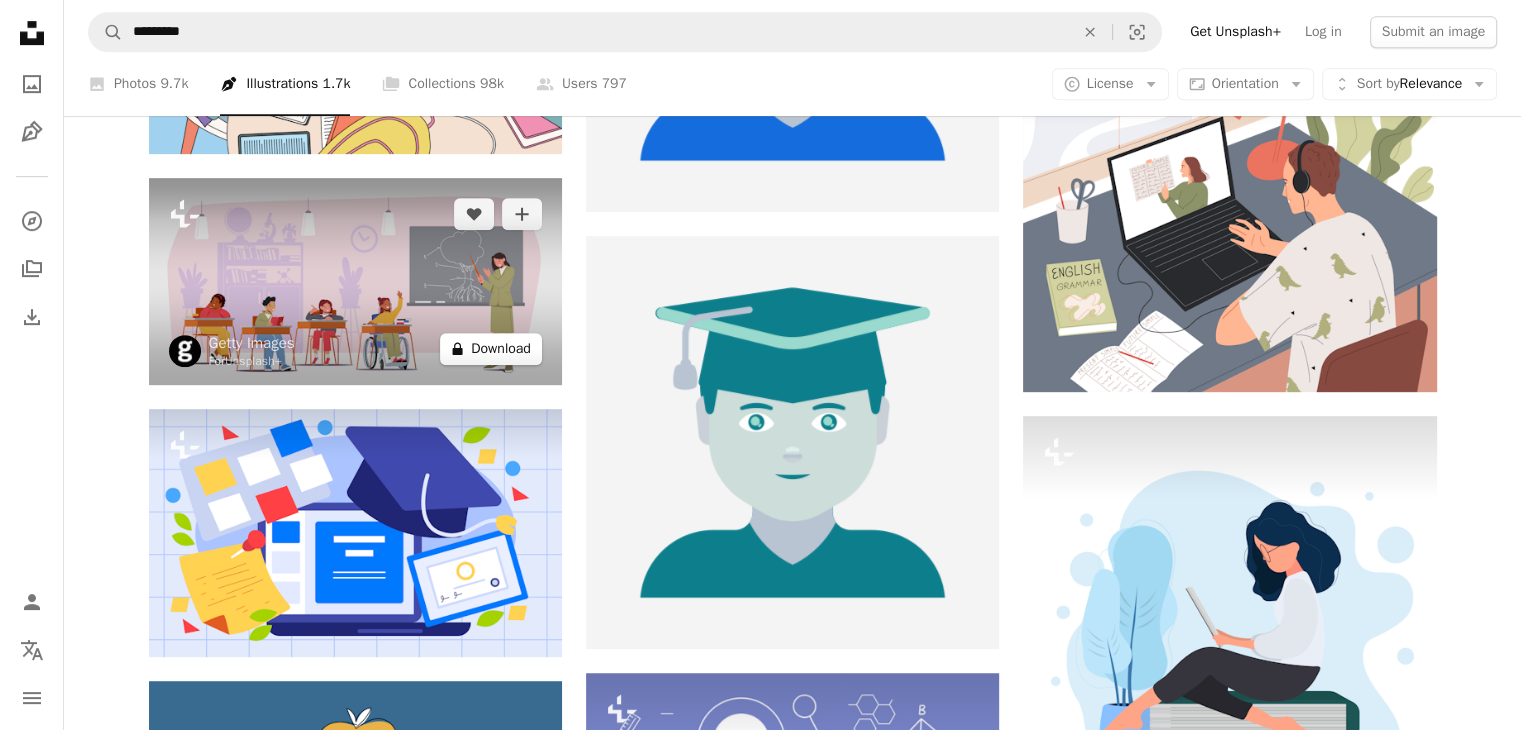 click on "A lock   Download" at bounding box center (491, 349) 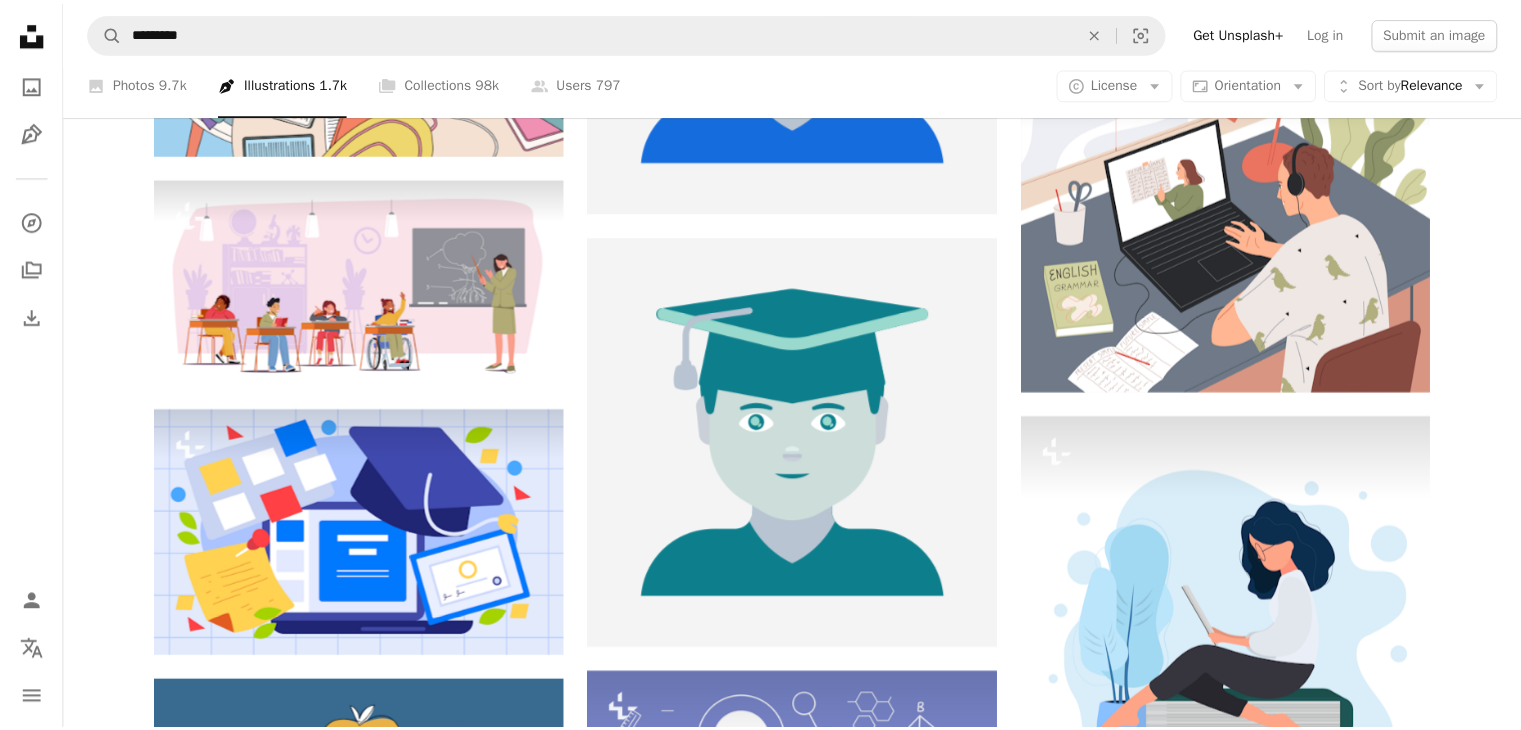 scroll, scrollTop: 84, scrollLeft: 0, axis: vertical 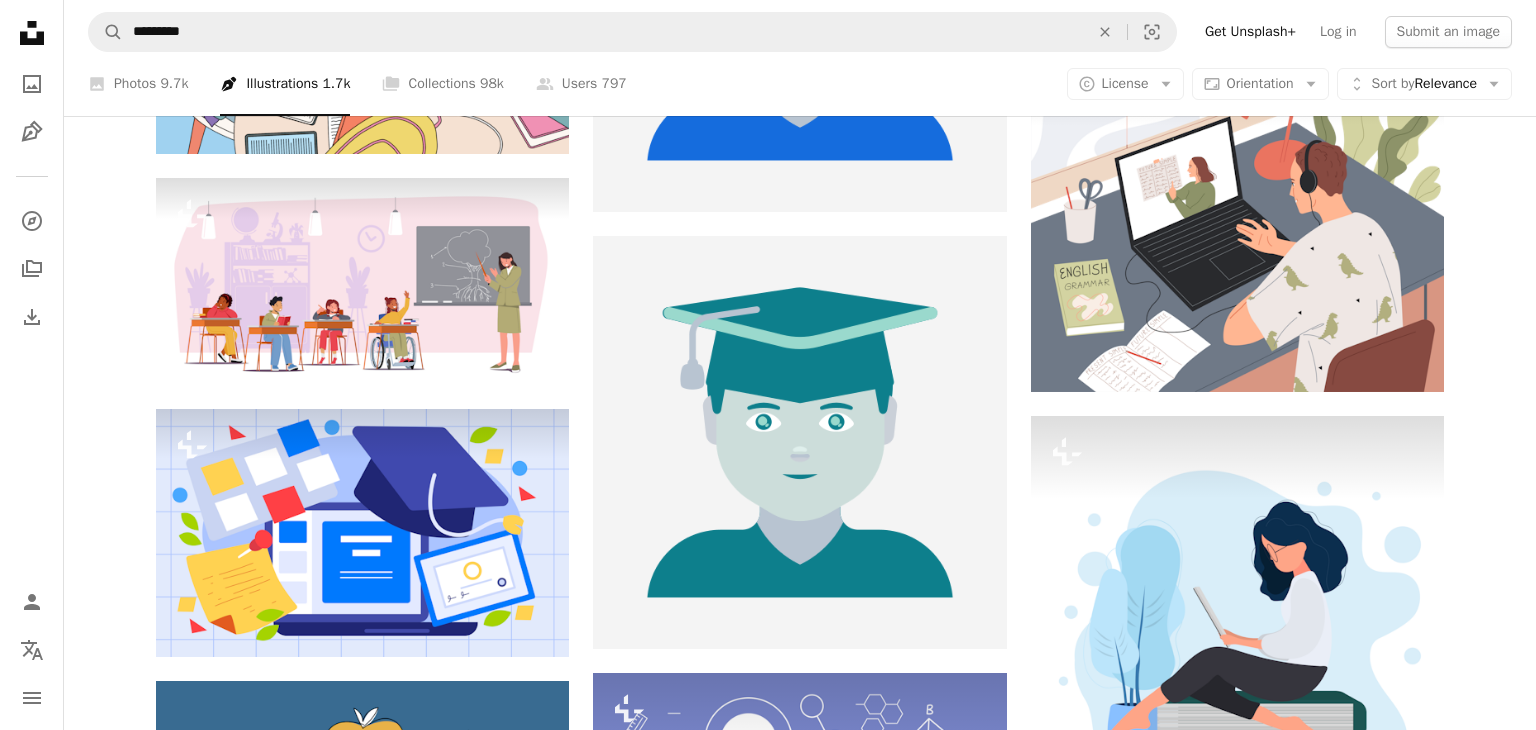 click at bounding box center [510, 3705] 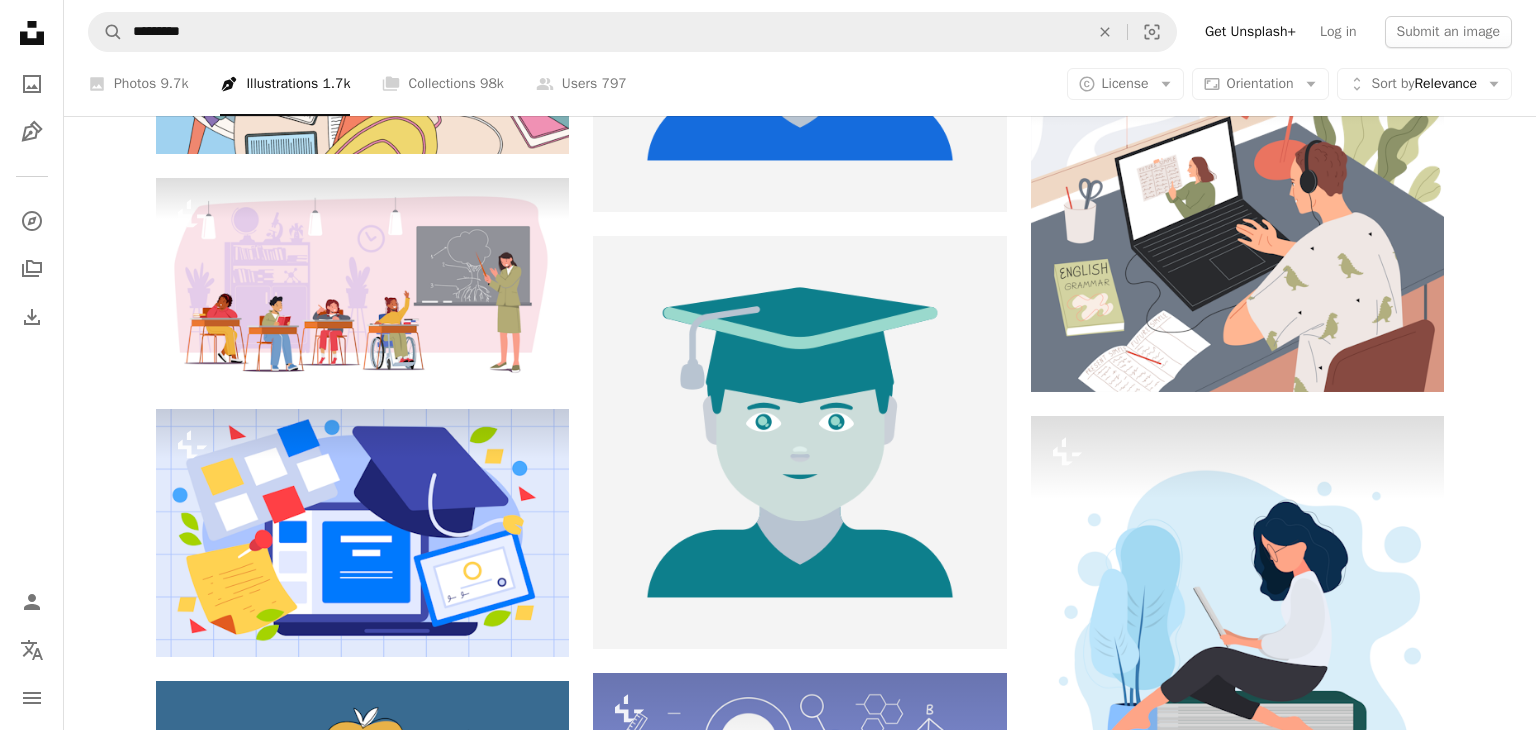 click on "An X shape Unsplash+ This purchase includes access to our full library of visuals. A plus sign Members-only content added monthly A plus sign Unlimited royalty-free downloads A plus sign Illustrations  New A plus sign Enhanced legal protections $10  with a 1-month plan Unlimited royalty-free use, cancel anytime. $48   with a yearly plan Save  $72  when billed annually. Best value Continue with purchase Taxes where applicable. Renews automatically. Cancel anytime." at bounding box center (768, 3747) 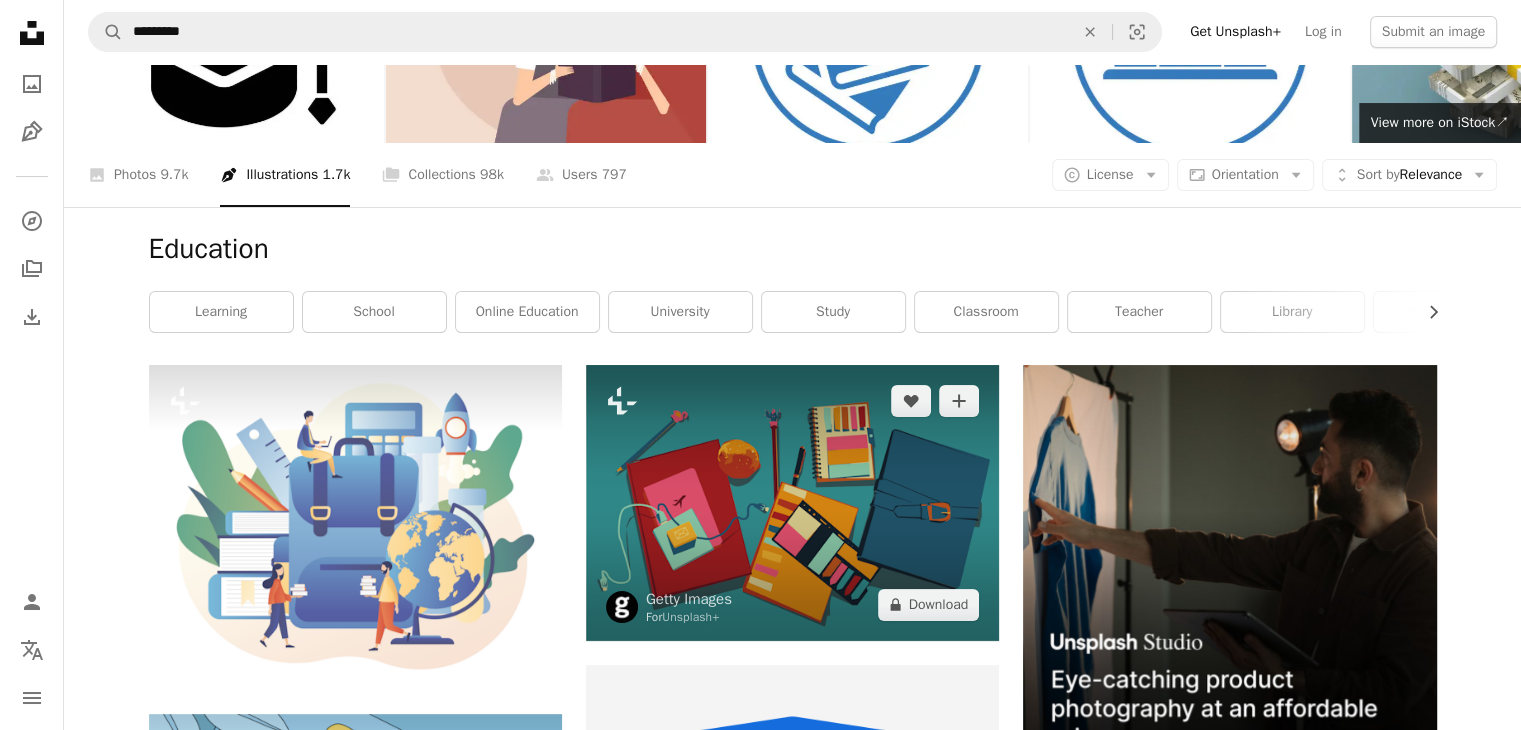 scroll, scrollTop: 100, scrollLeft: 0, axis: vertical 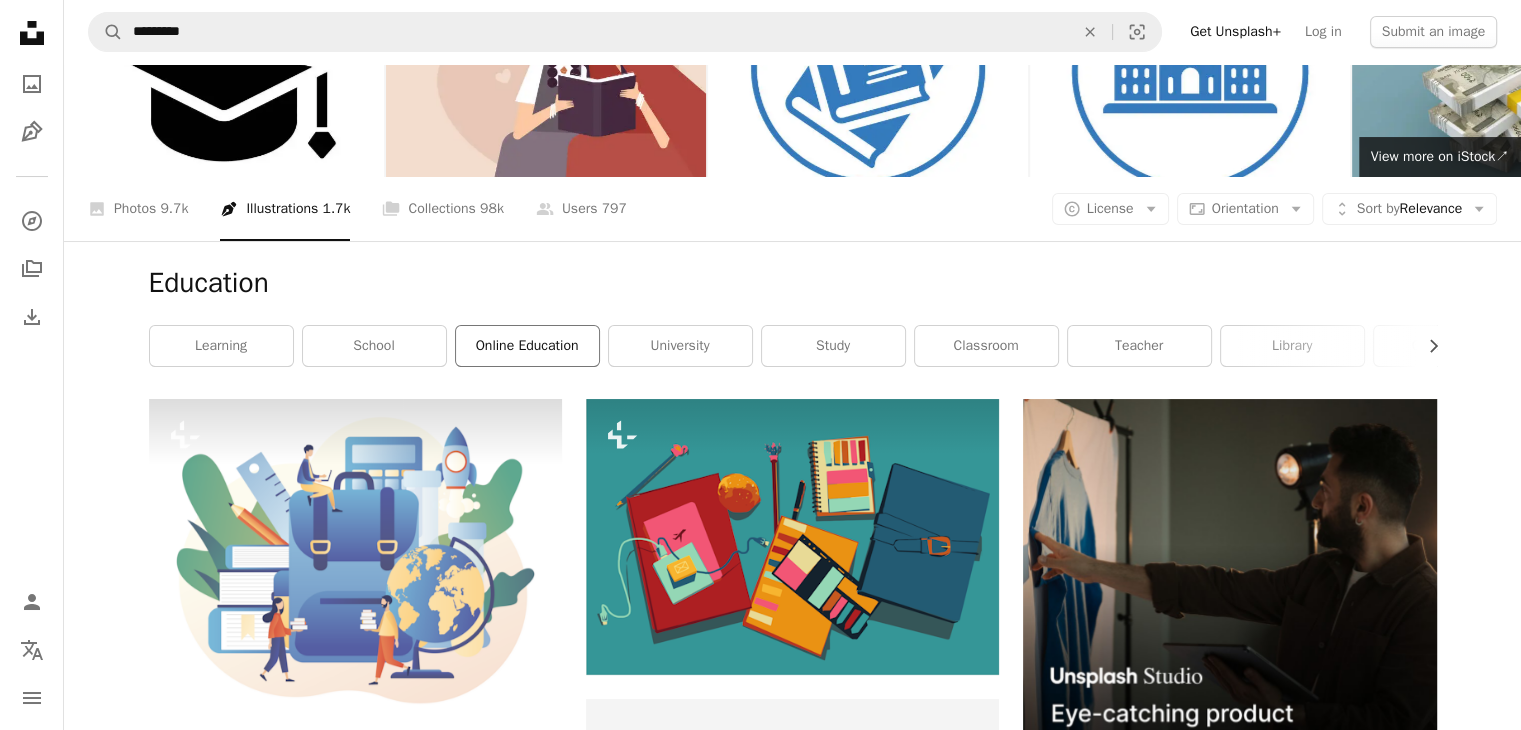click on "online education" at bounding box center (527, 346) 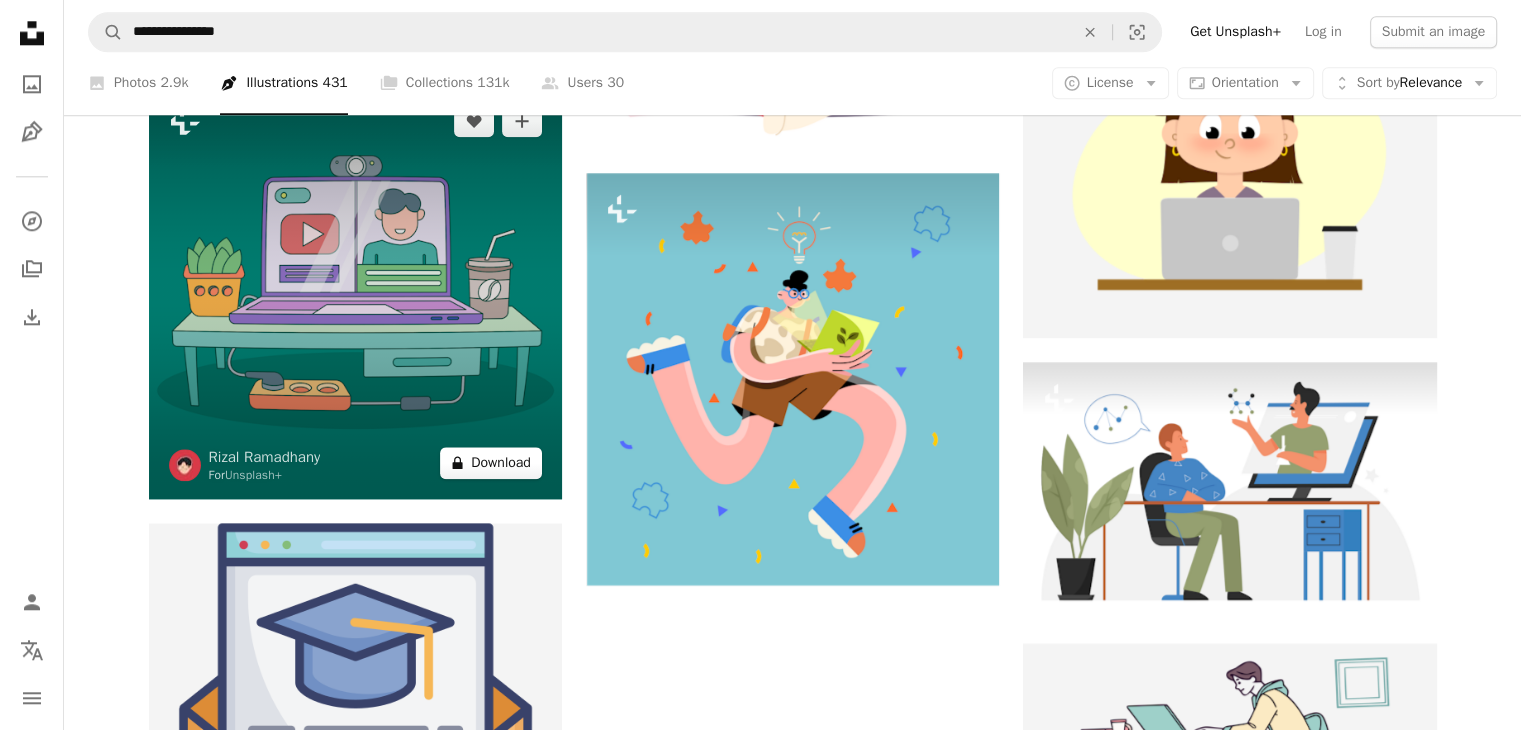 scroll, scrollTop: 2400, scrollLeft: 0, axis: vertical 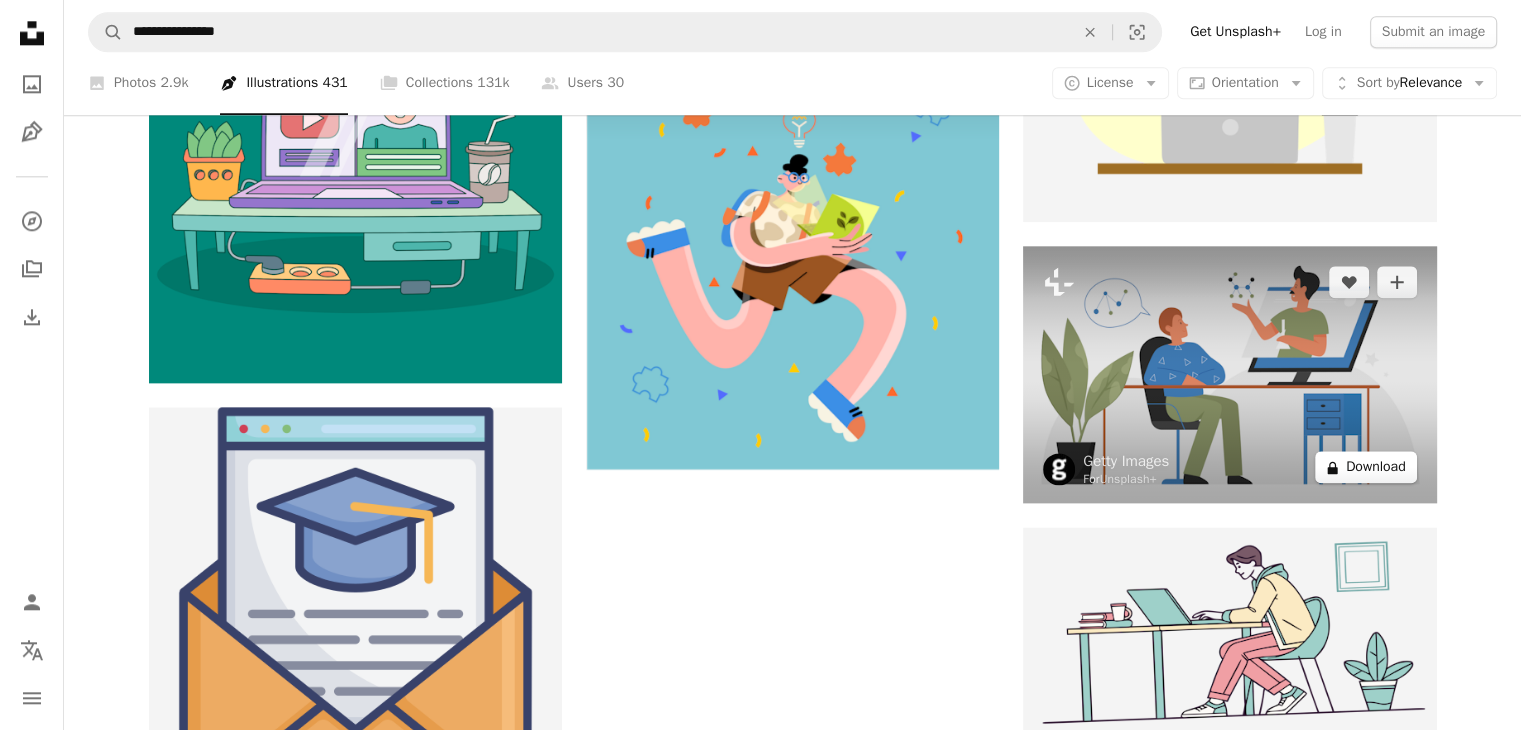 click on "A lock   Download" at bounding box center (1366, 467) 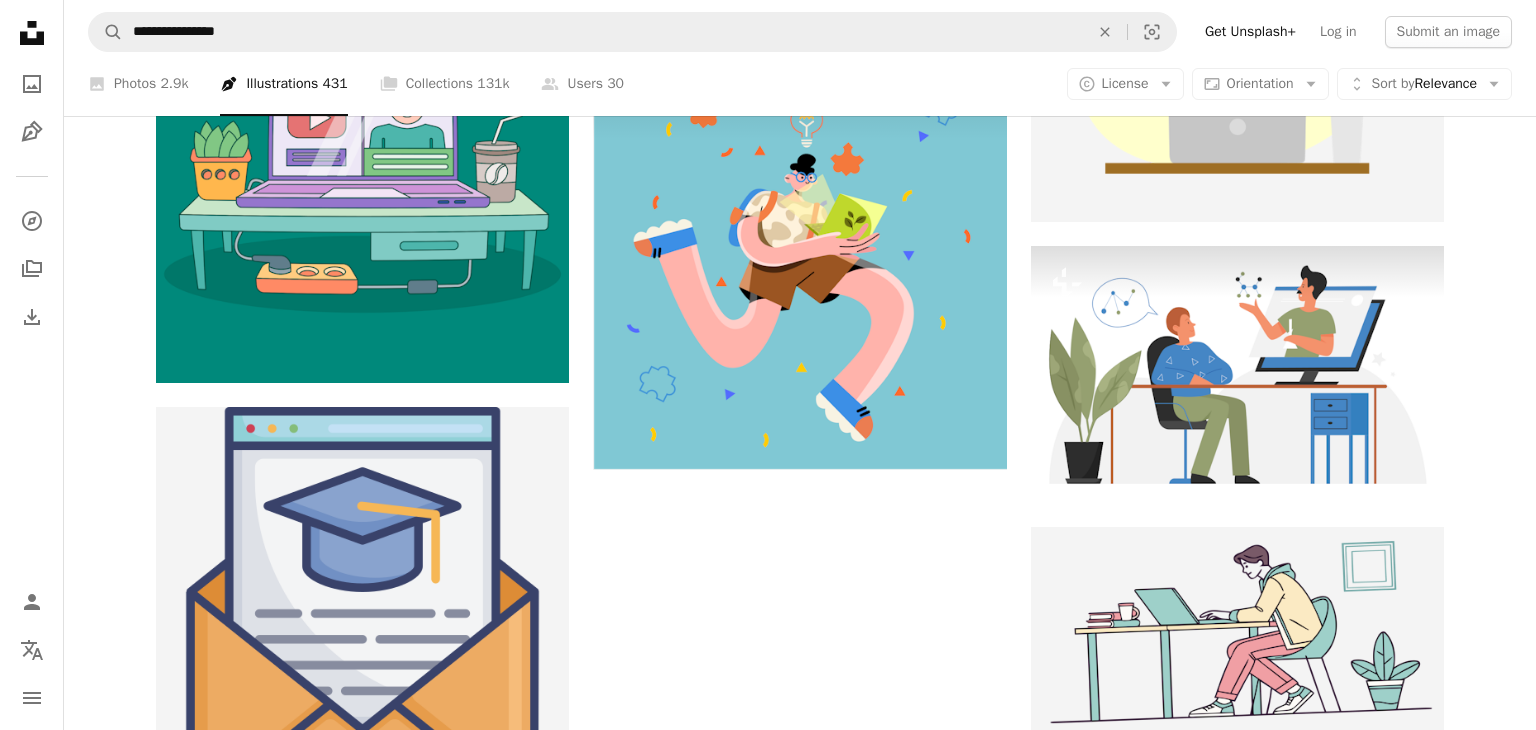 click on "An X shape" at bounding box center (20, 20) 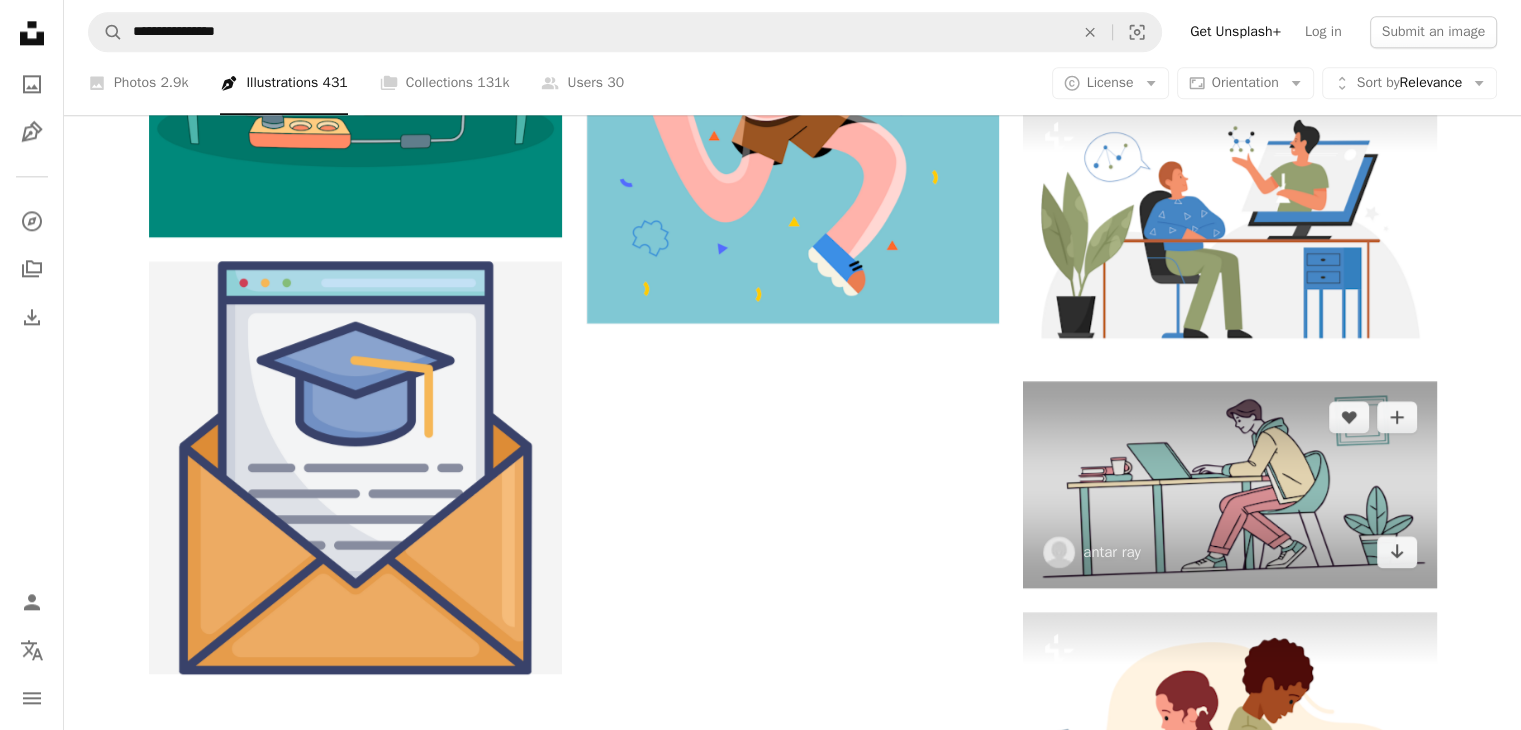 scroll, scrollTop: 2500, scrollLeft: 0, axis: vertical 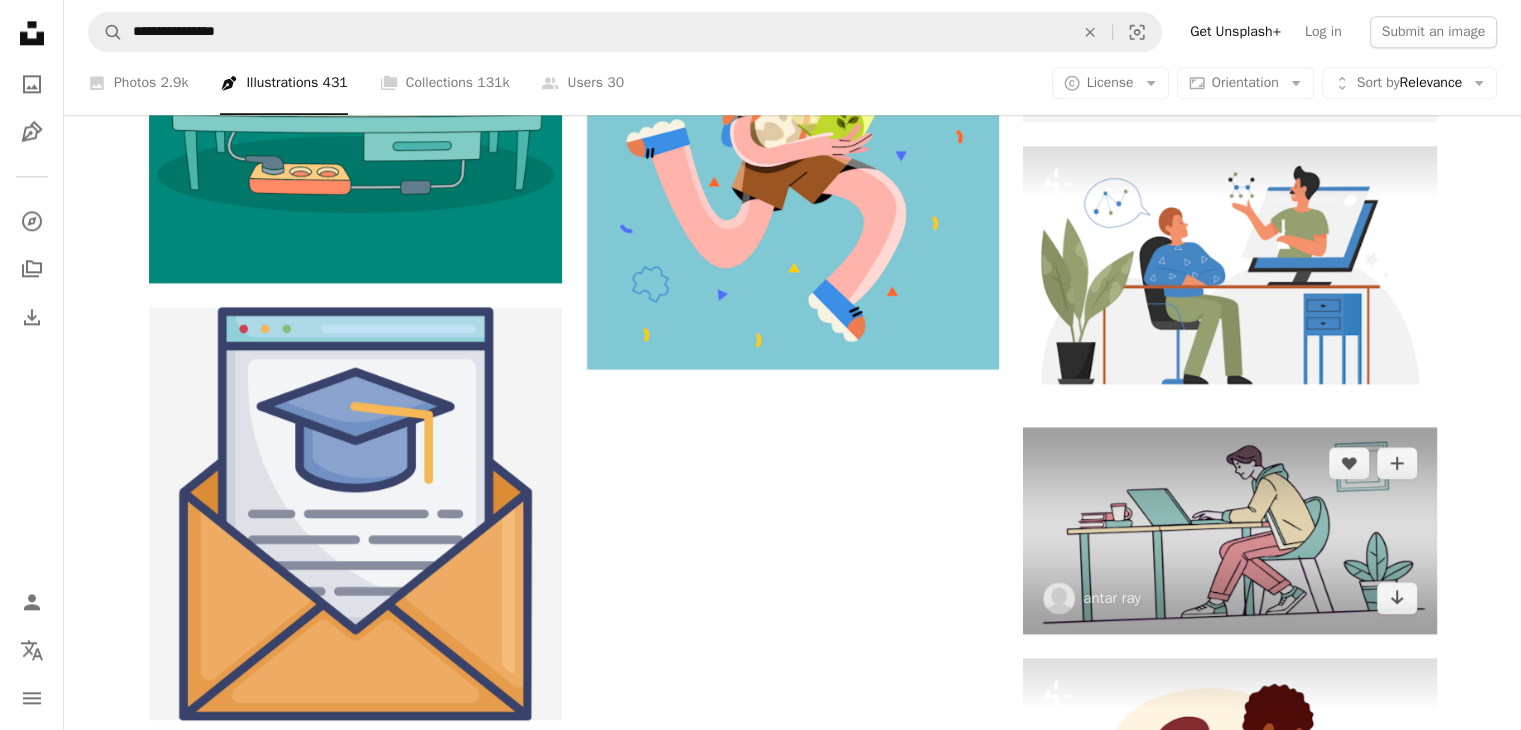 click at bounding box center (1229, 530) 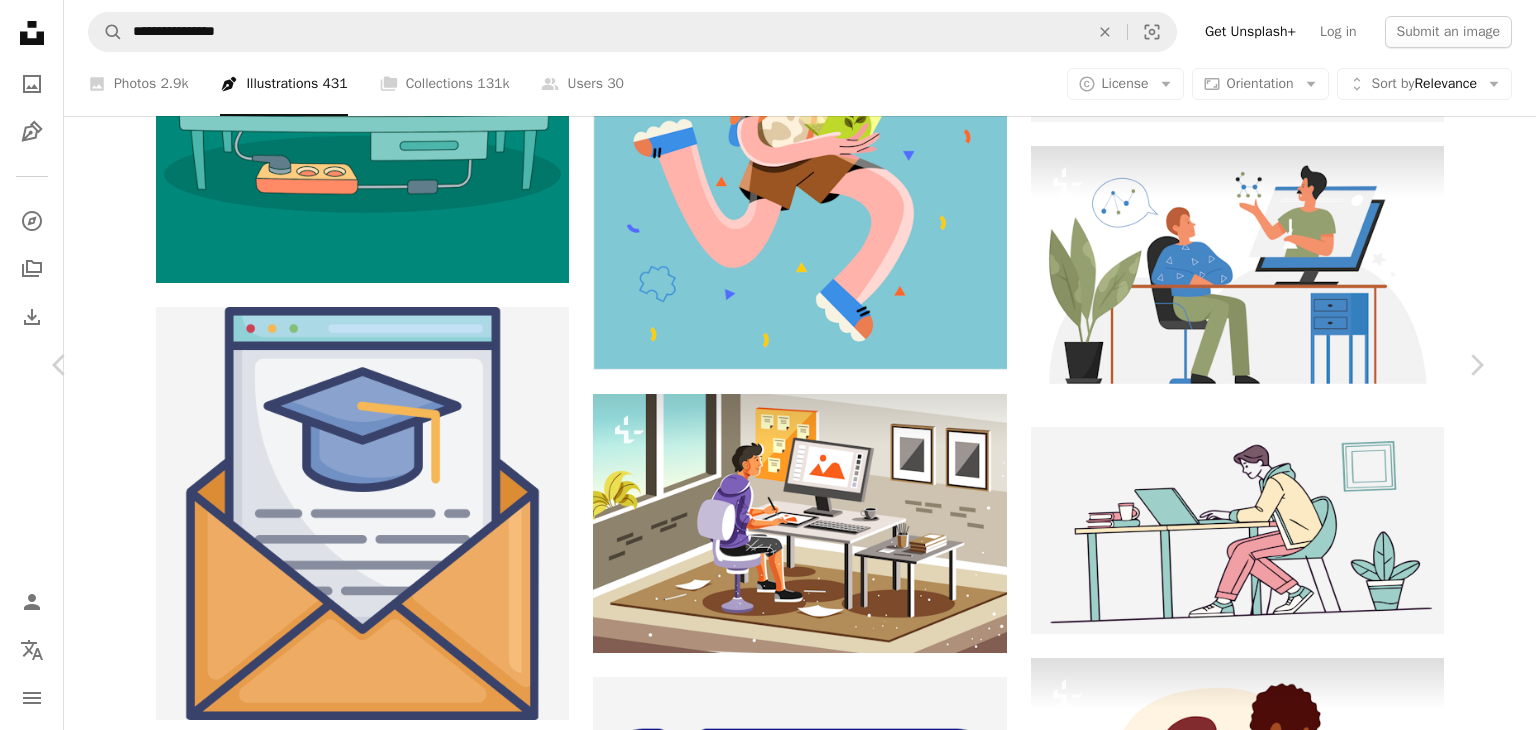 click on "An X shape Chevron left Chevron right [PERSON] [PERSON] A heart A plus sign Edit image Plus sign for Unsplash+ Download free Chevron down Zoom in Views 1,715 Downloads 13 A forward-right arrow Share Info icon Info More Actions Calendar outlined Published 4 days ago Safety Free to use under the Unsplash License Browse premium related images on iStock | Save 20% with code UNSPLASH20 View more on iStock ↗ Related images Plus sign for Unsplash+ A heart A plus sign [PERSON] For Unsplash+ A lock Download Plus sign for Unsplash+ A heart A plus sign [PERSON] For Unsplash+ A lock Download Plus sign for Unsplash+ A heart A plus sign [PERSON] For Unsplash+ A lock Download A heart A plus sign [PERSON] Available for hire A checkmark inside of a circle Arrow pointing down Plus sign for Unsplash+ A heart A plus sign [PERSON] For Unsplash+ A lock Download Plus sign for Unsplash+ A heart A plus sign [PERSON] For Unsplash+ A lock Download Plus sign for Unsplash+ A heart" at bounding box center (768, 4911) 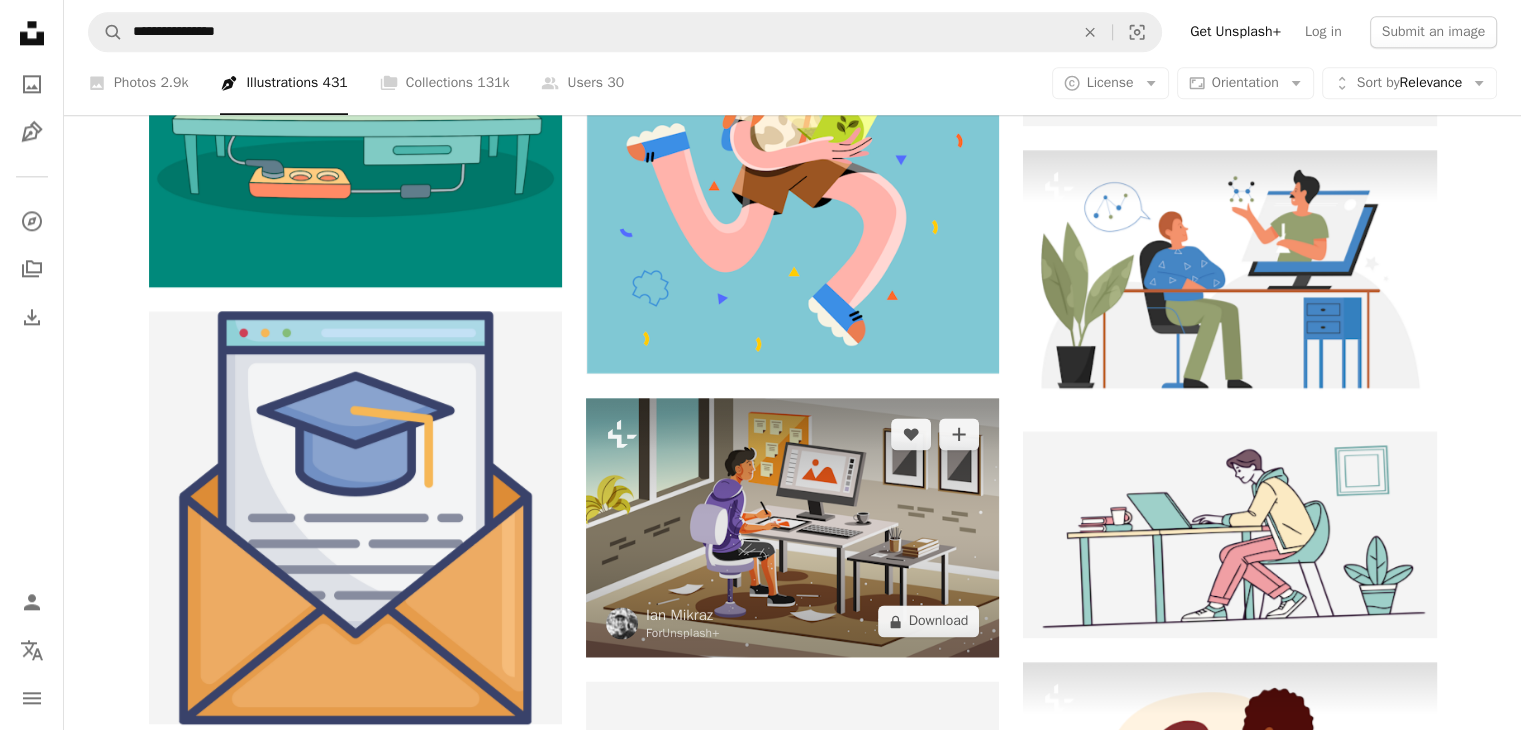 scroll, scrollTop: 2500, scrollLeft: 0, axis: vertical 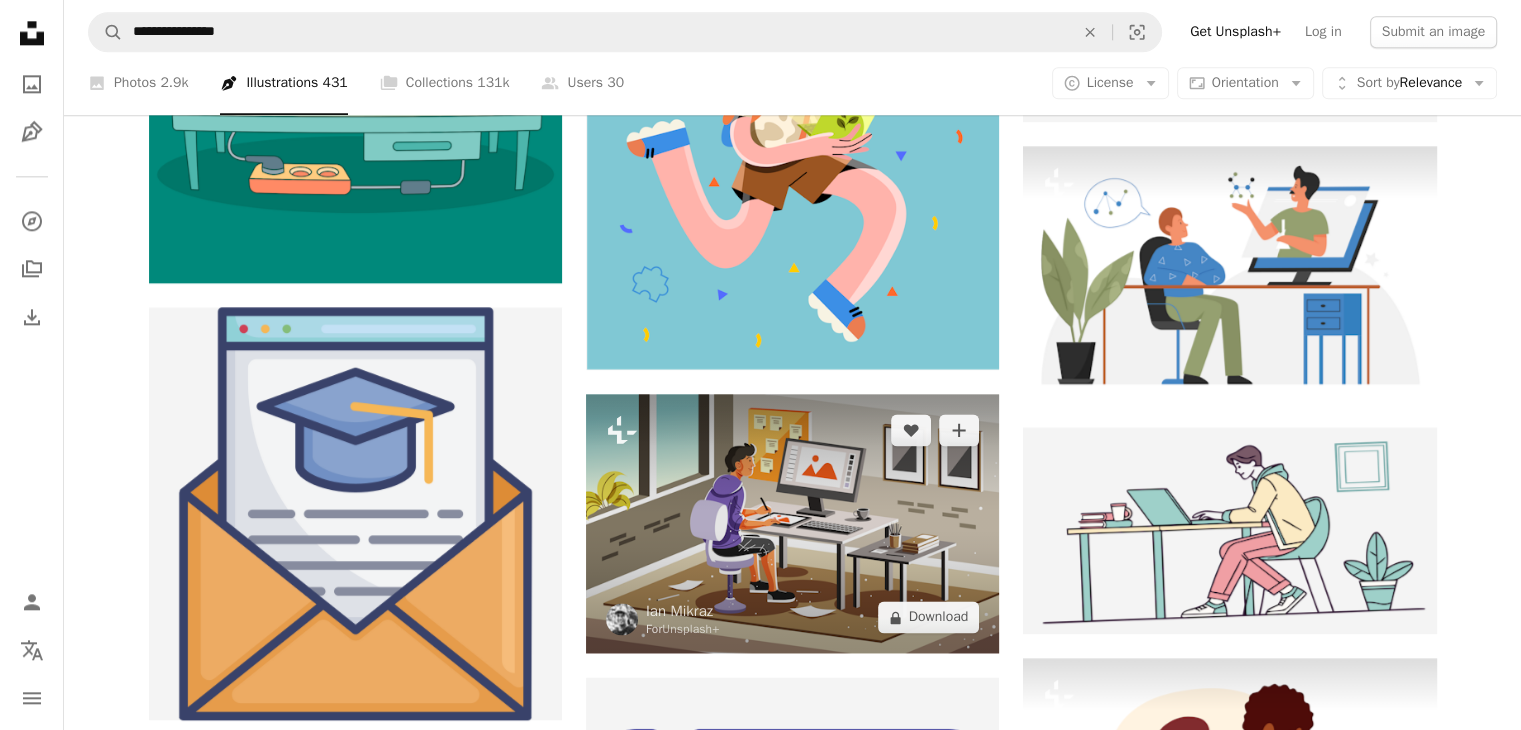 click at bounding box center [792, 523] 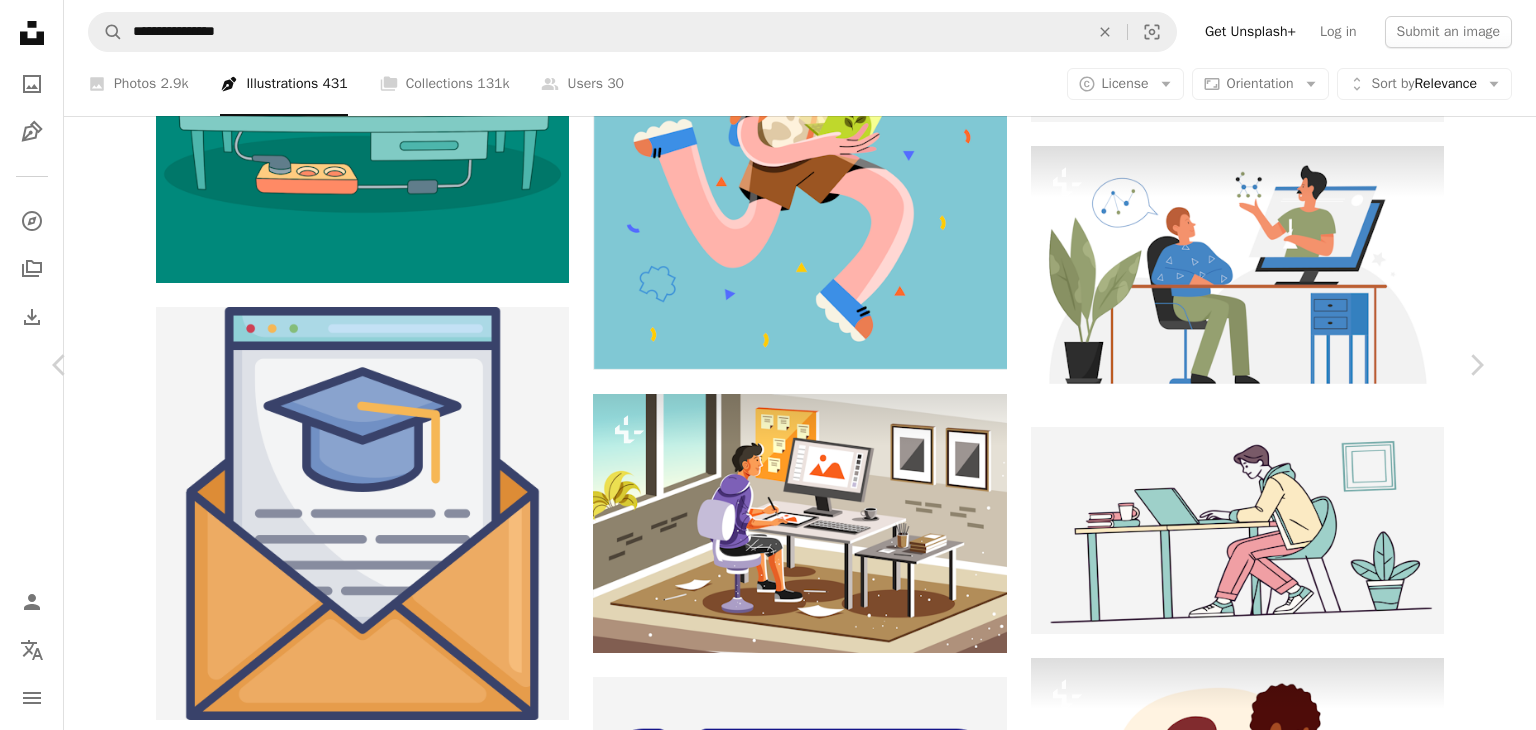 click on "An X shape Chevron left Chevron right [PERSON] For Unsplash+ A heart A plus sign Edit image Plus sign for Unsplash+ A lock Download Zoom in A forward-right arrow Share More Actions This illustration depicts a digital artist working in a modern studio, using a graphics tablet and computer to create stunning visual designs. The creative environment highlights the evolving field of digital artistry and design in today's professional world. Read more Calendar outlined Published on September 13, 2024 Safety Licensed under the Unsplash+ License illustration graphic design vector digital art flat design creative studio design process visual art digital painting digital artist art and design graphic design tools artist workspace HD Wallpapers From this series Plus sign for Unsplash+ Related images Plus sign for Unsplash+ A heart A plus sign [PERSON] For Unsplash+ A lock Download Plus sign for Unsplash+ A heart A plus sign [PERSON] For Unsplash+ A lock Download Plus sign for Unsplash+ A heart" at bounding box center (768, 4911) 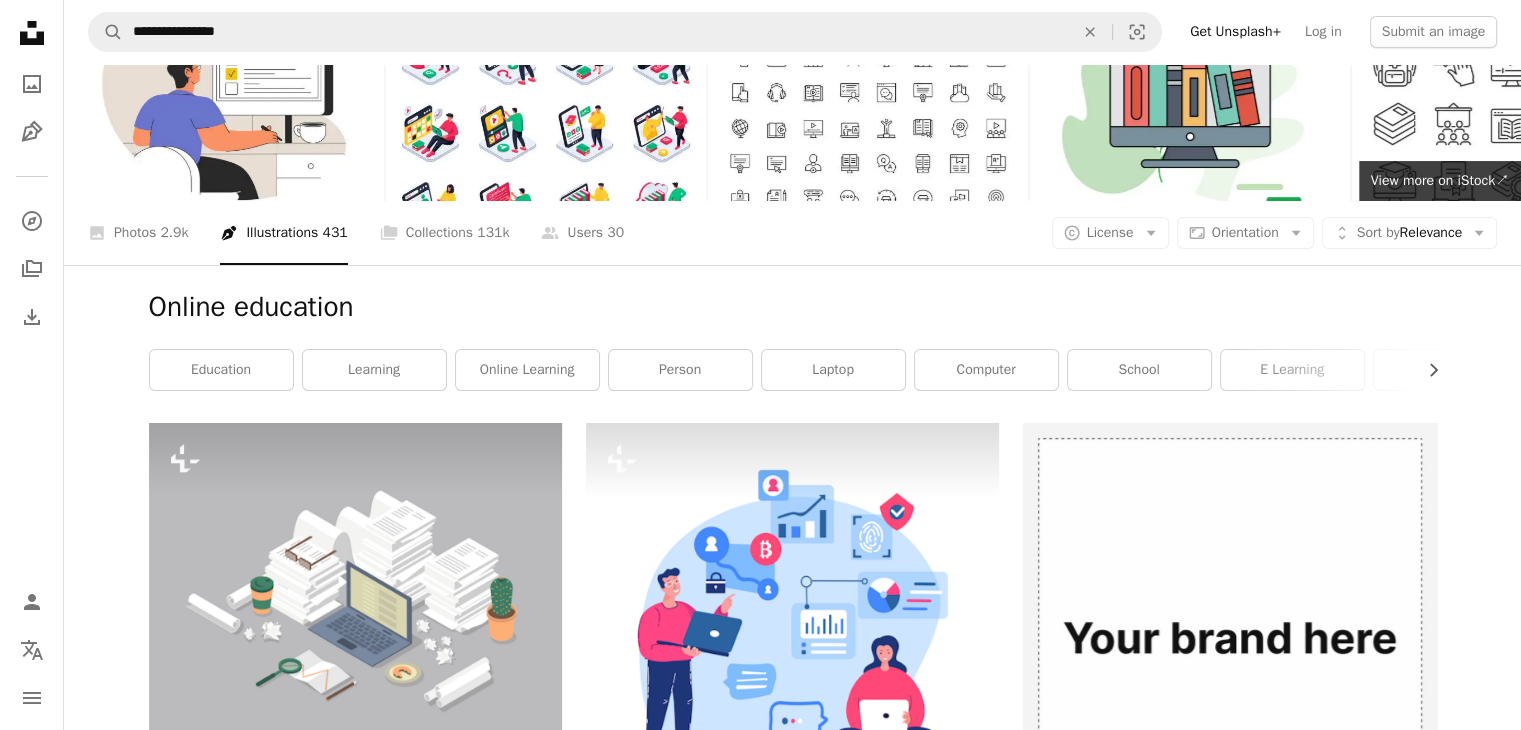 scroll, scrollTop: 0, scrollLeft: 0, axis: both 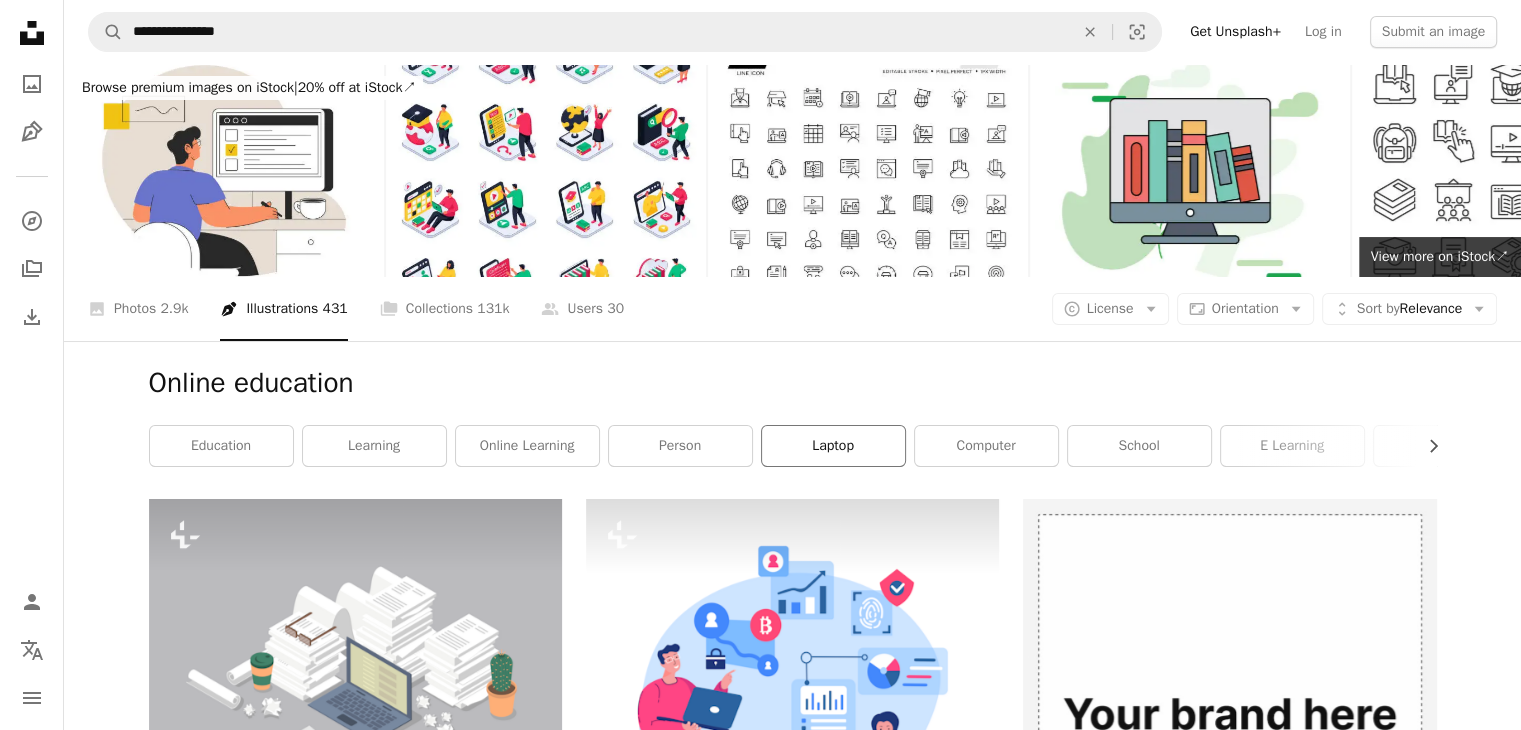 click on "laptop" at bounding box center (833, 446) 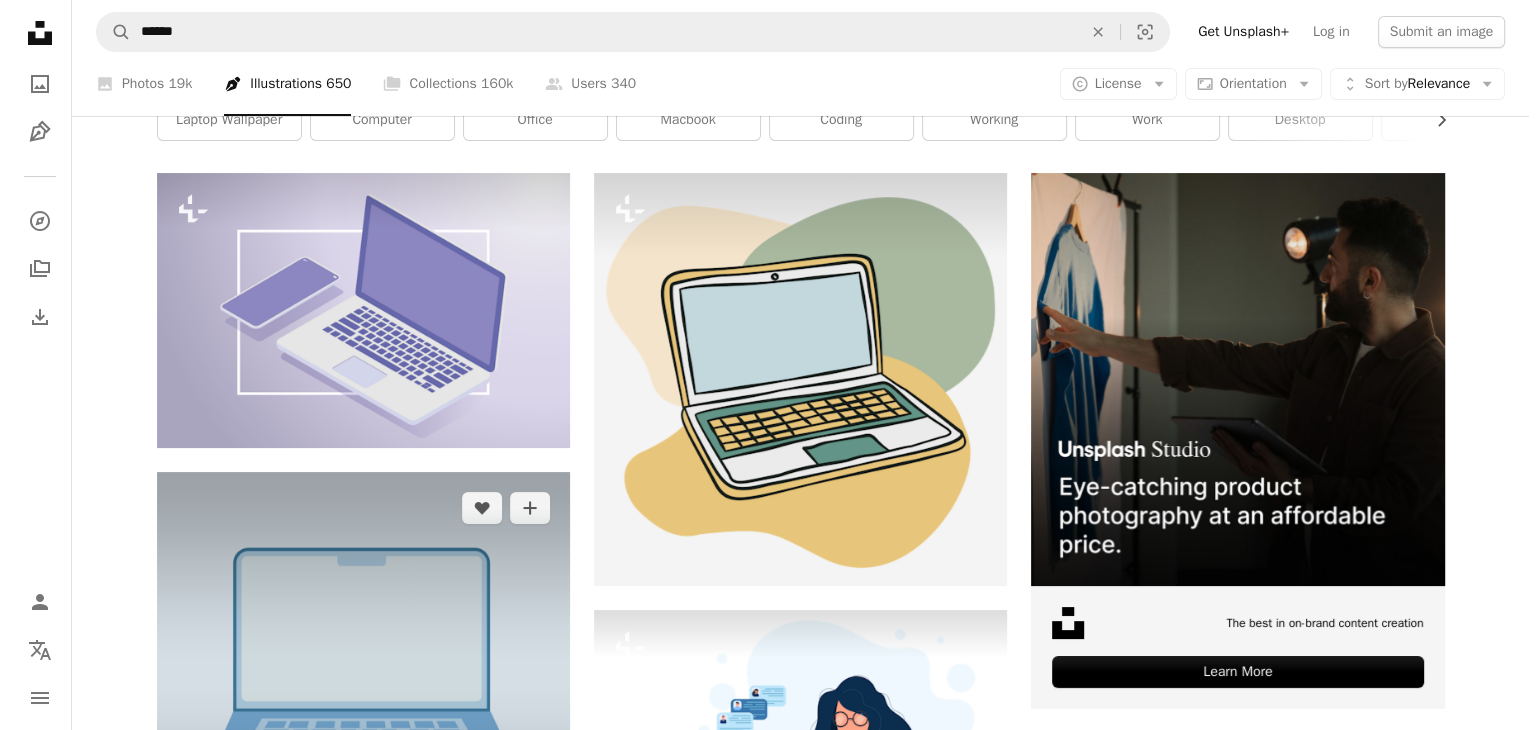 scroll, scrollTop: 100, scrollLeft: 0, axis: vertical 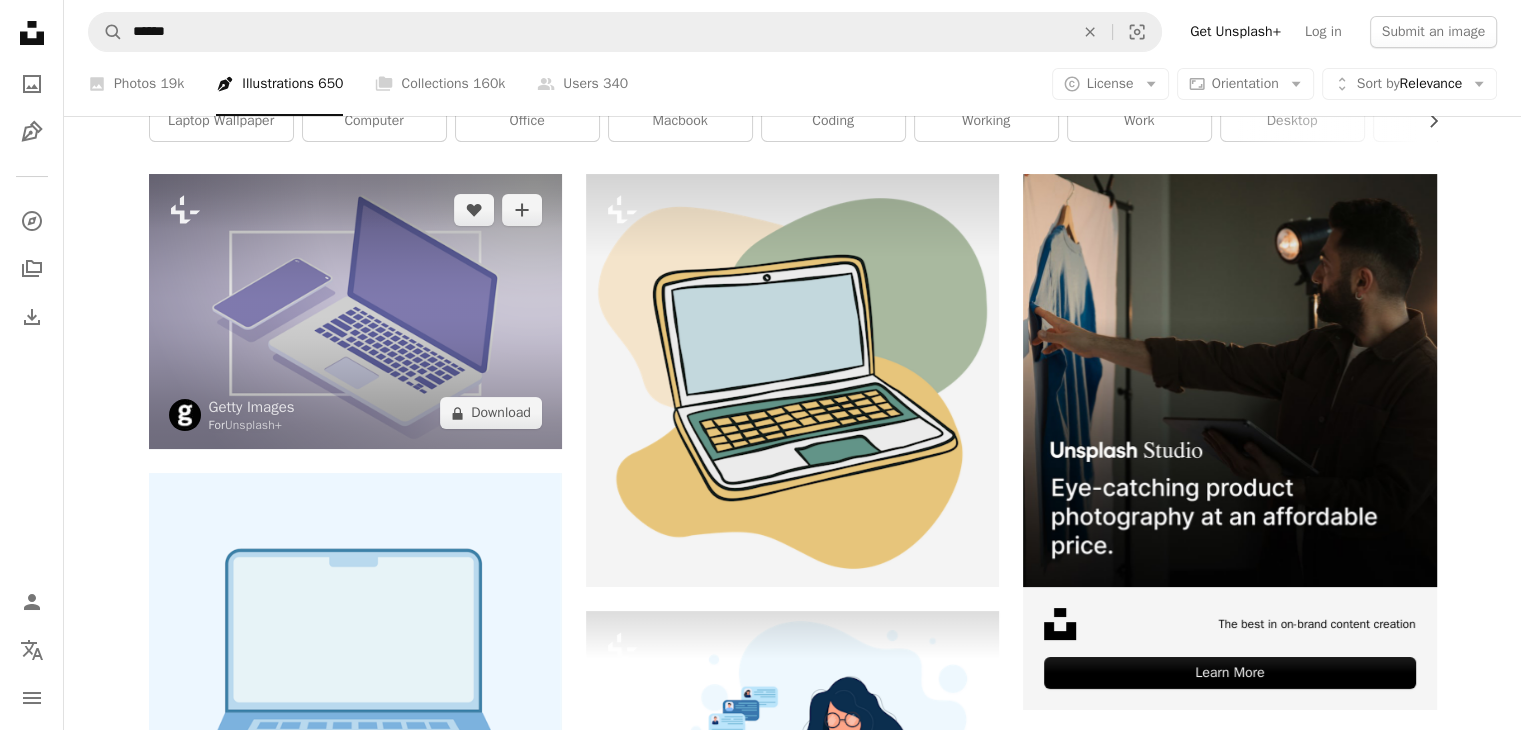 click at bounding box center (355, 311) 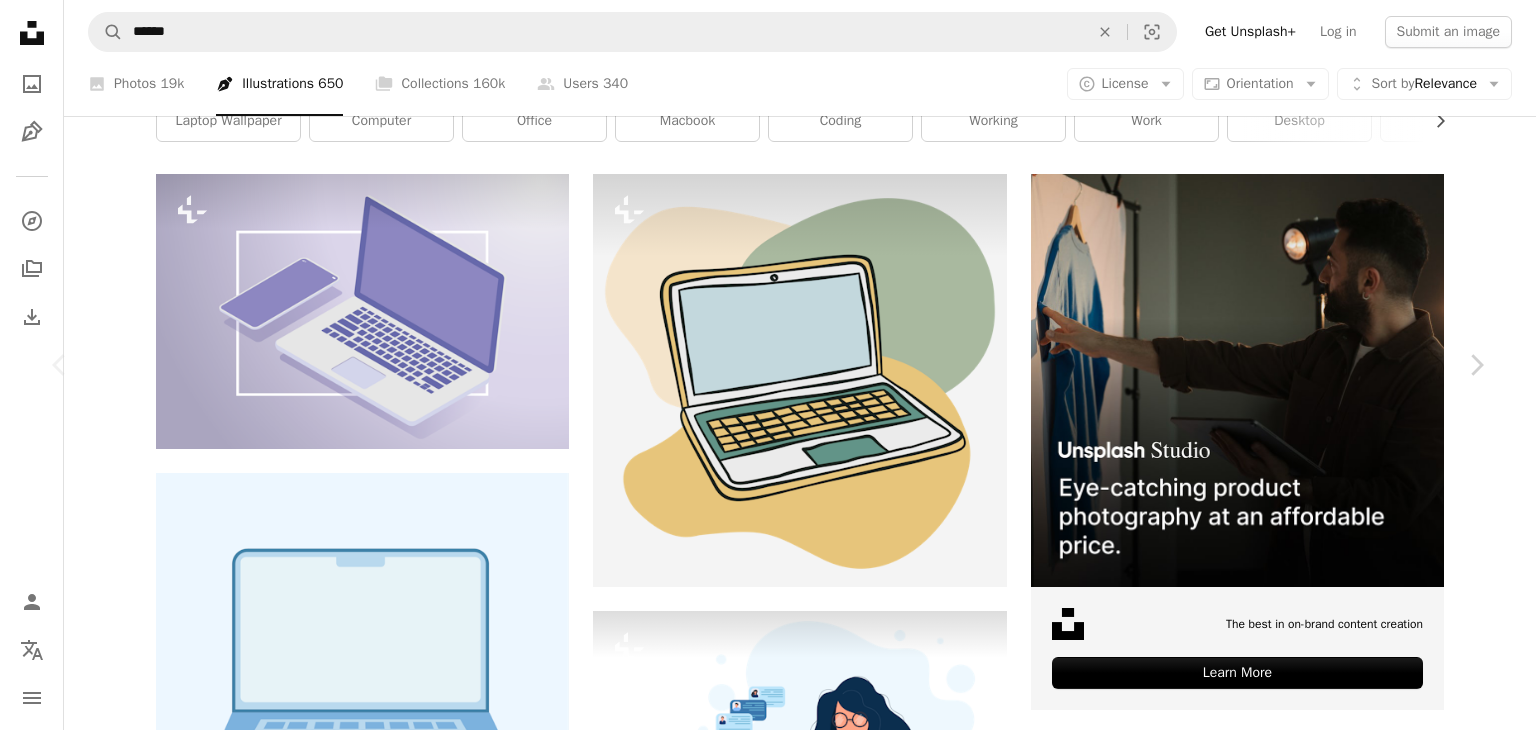 scroll, scrollTop: 800, scrollLeft: 0, axis: vertical 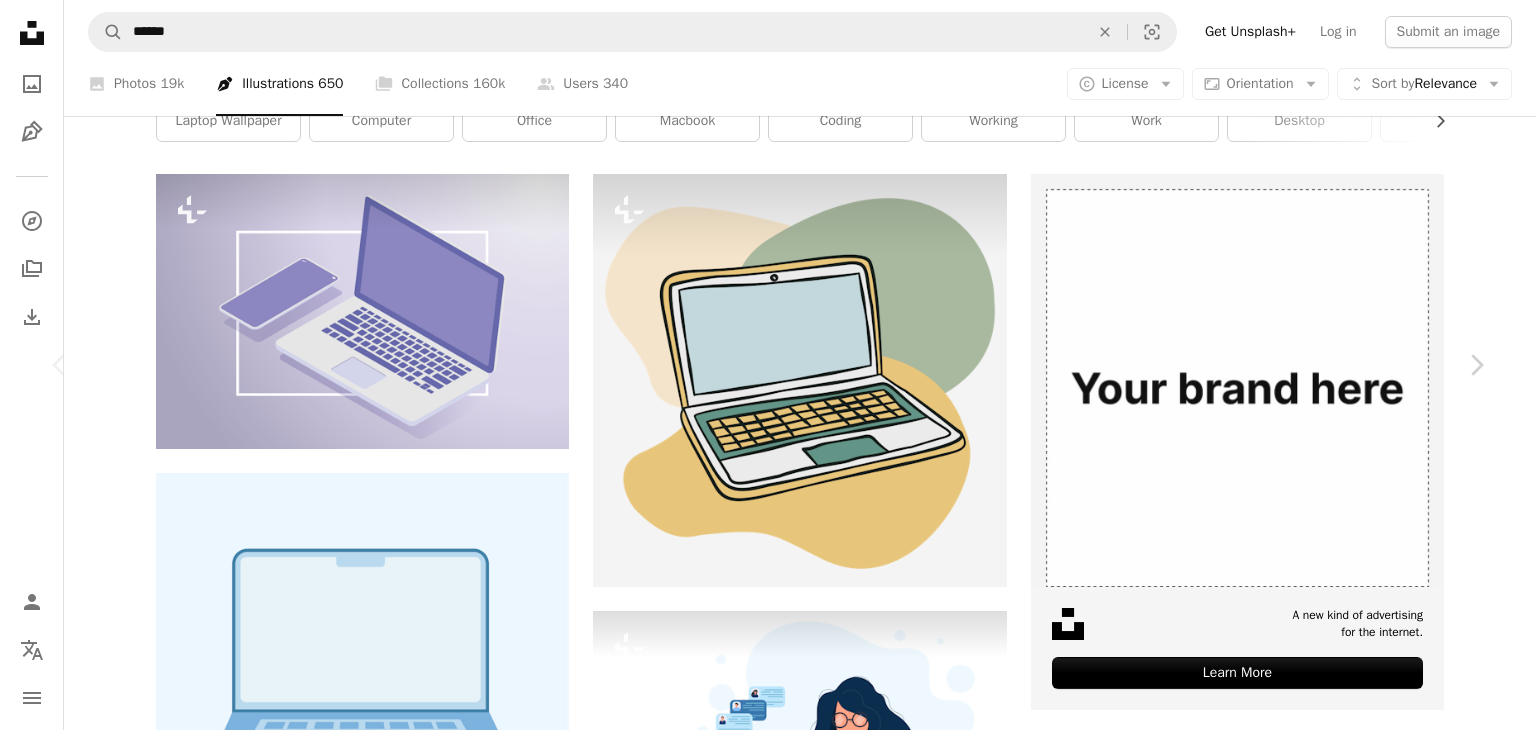 click at bounding box center (760, 4867) 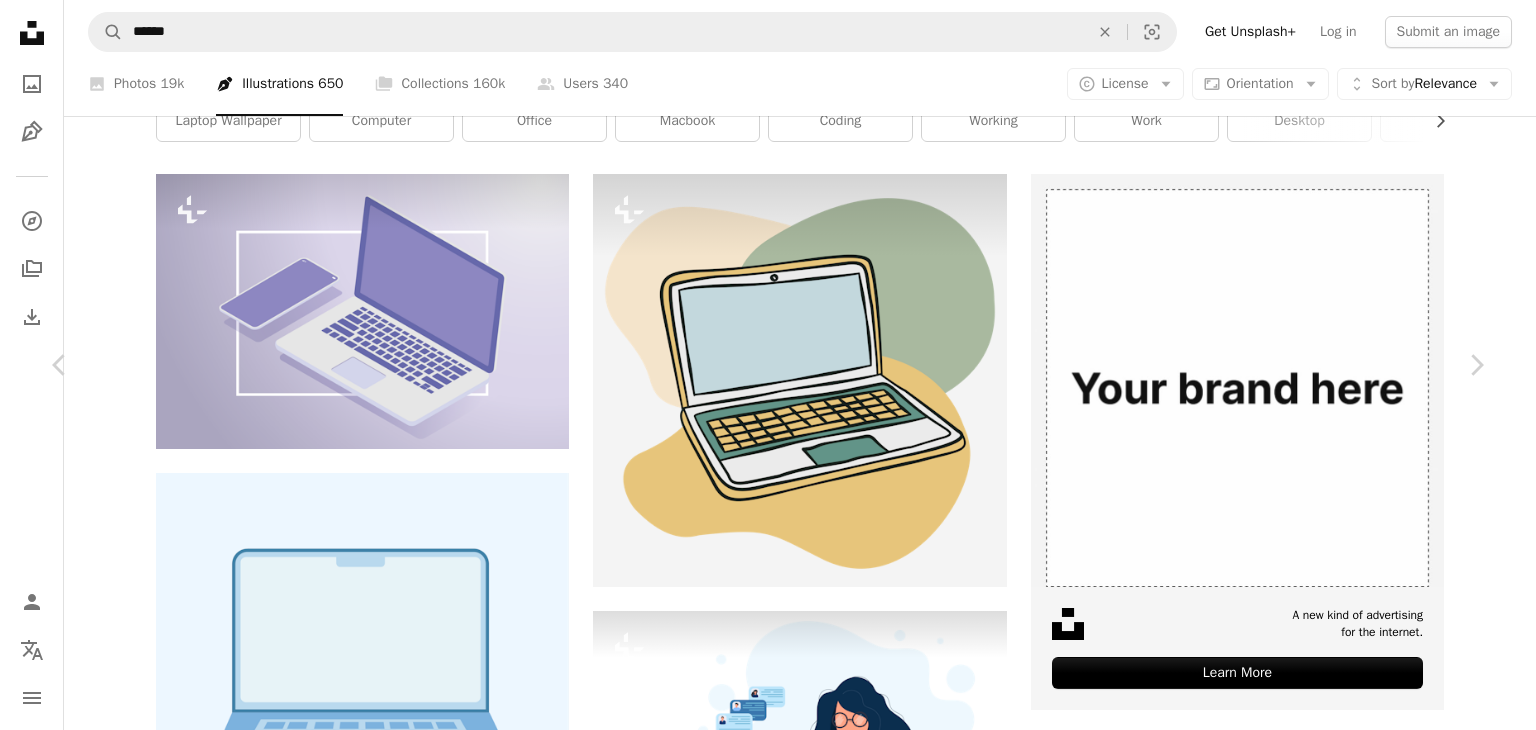 scroll, scrollTop: 800, scrollLeft: 0, axis: vertical 